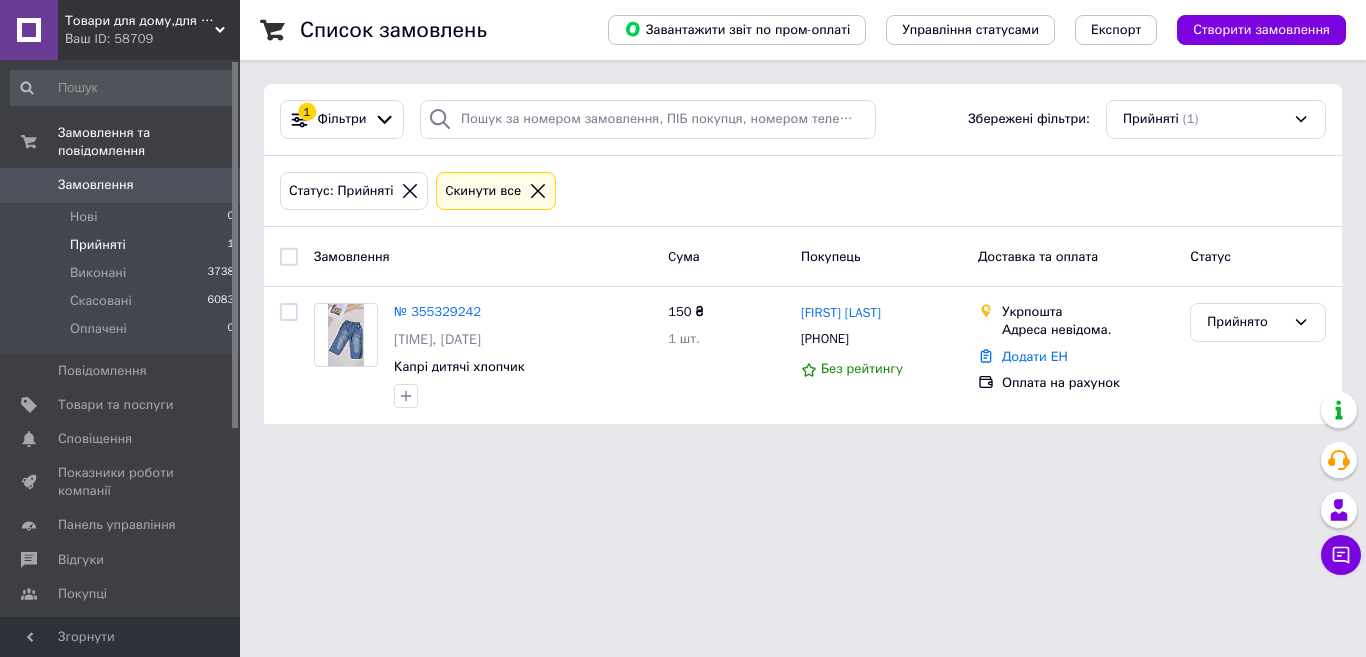 scroll, scrollTop: 0, scrollLeft: 0, axis: both 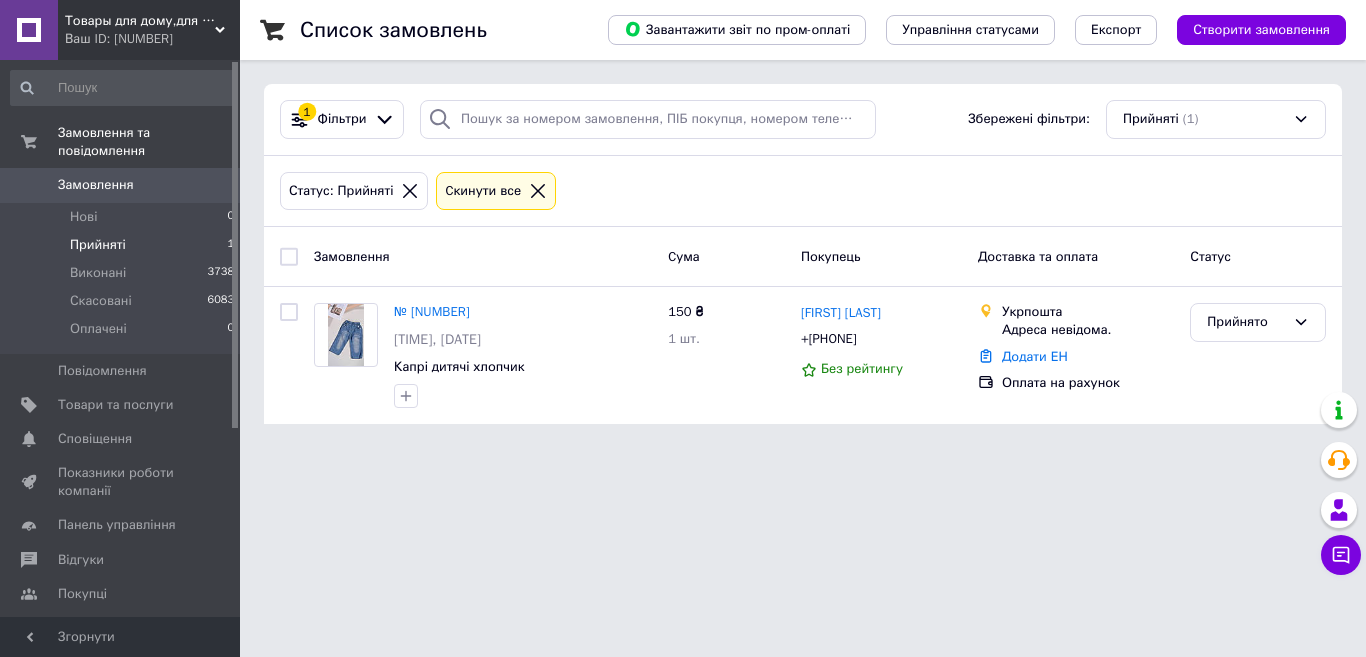 click on "Прийняті" at bounding box center [98, 245] 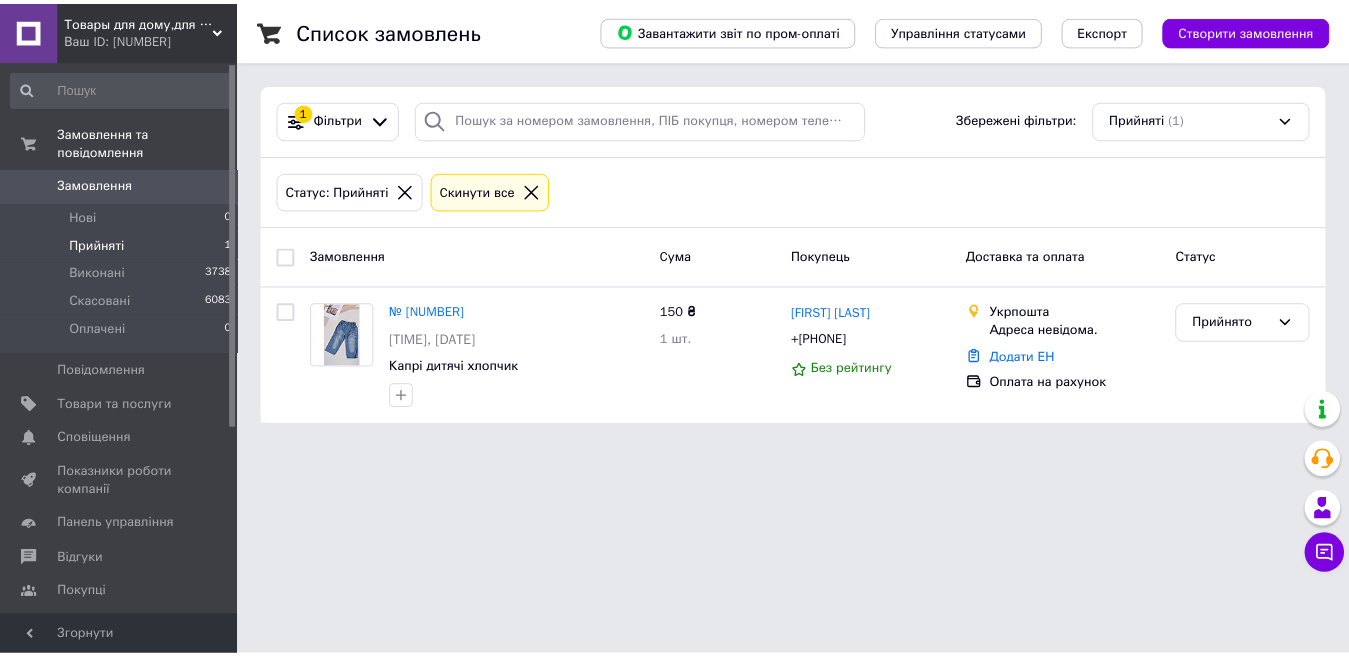 scroll, scrollTop: 0, scrollLeft: 0, axis: both 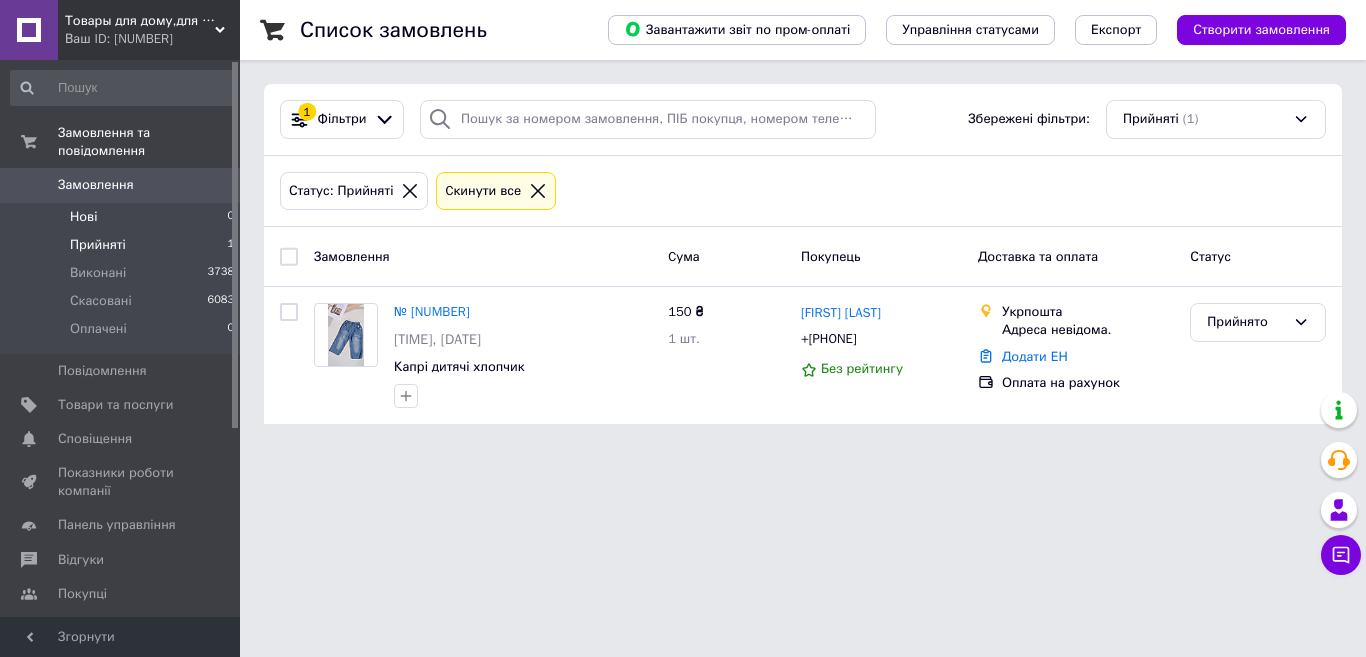 click on "Нові" at bounding box center (83, 217) 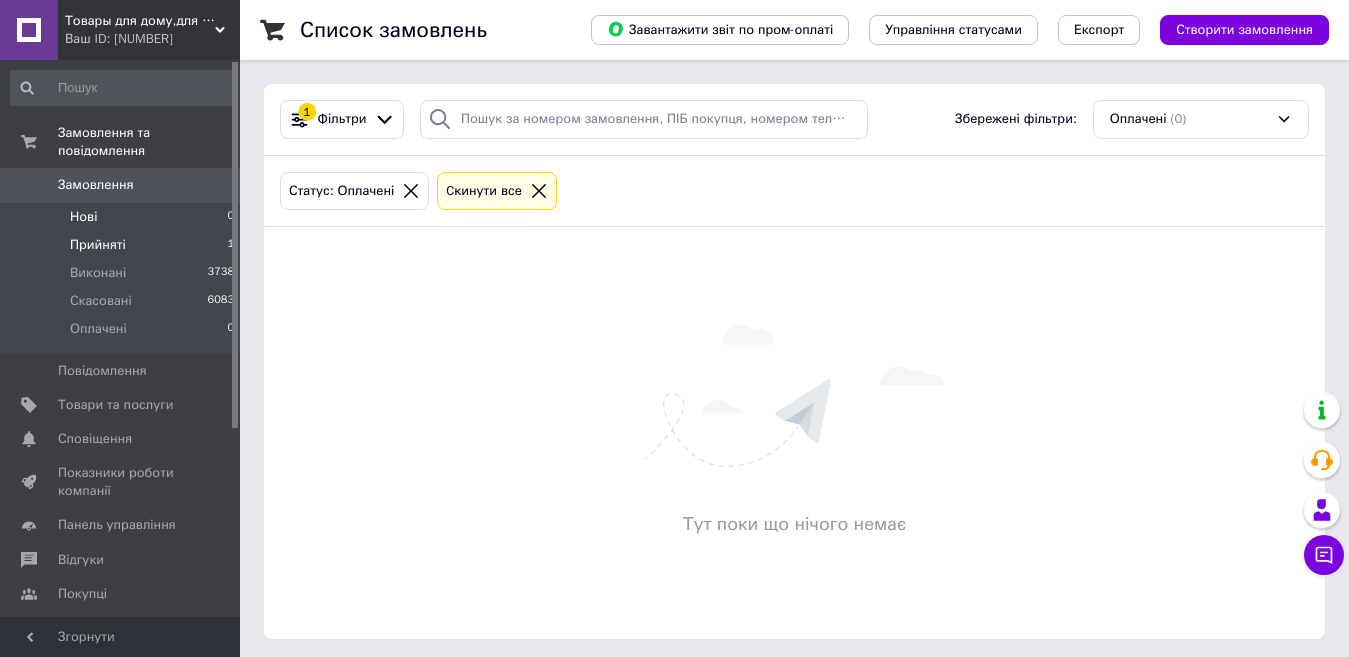 click on "Прийняті" at bounding box center (98, 245) 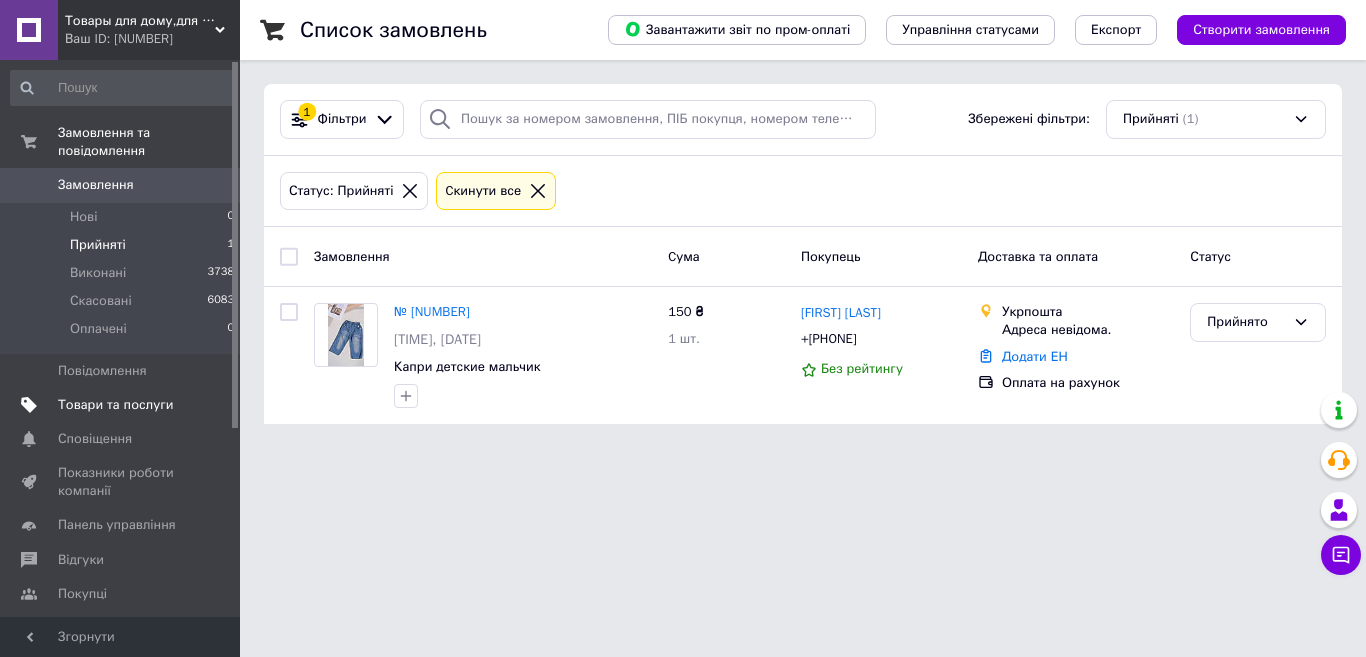 click on "Товари та послуги" at bounding box center [115, 405] 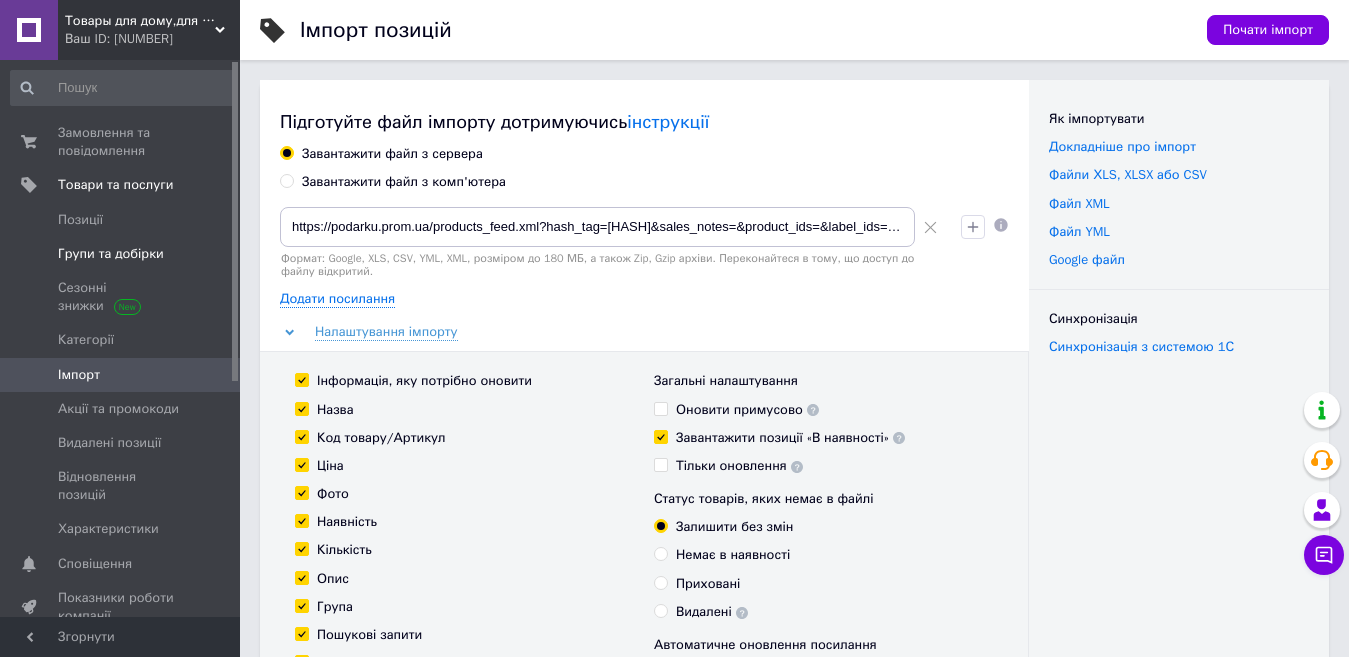 click on "Групи та добірки" at bounding box center (111, 254) 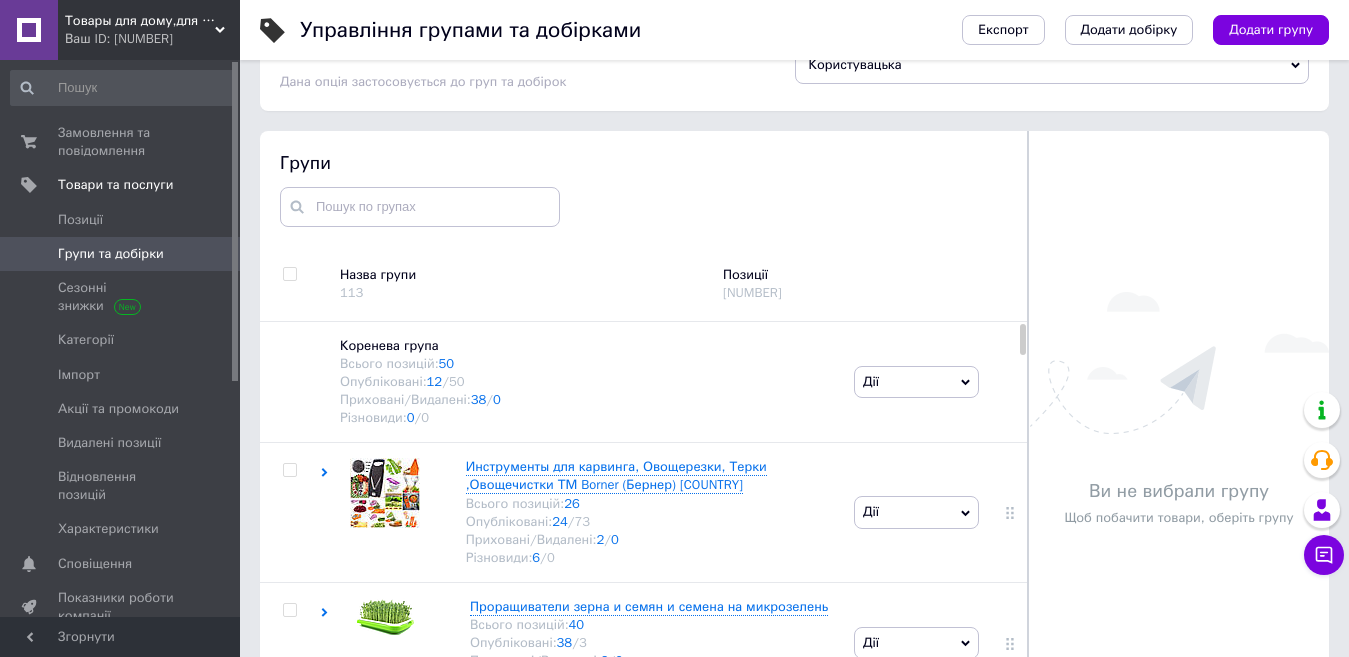 scroll, scrollTop: 113, scrollLeft: 0, axis: vertical 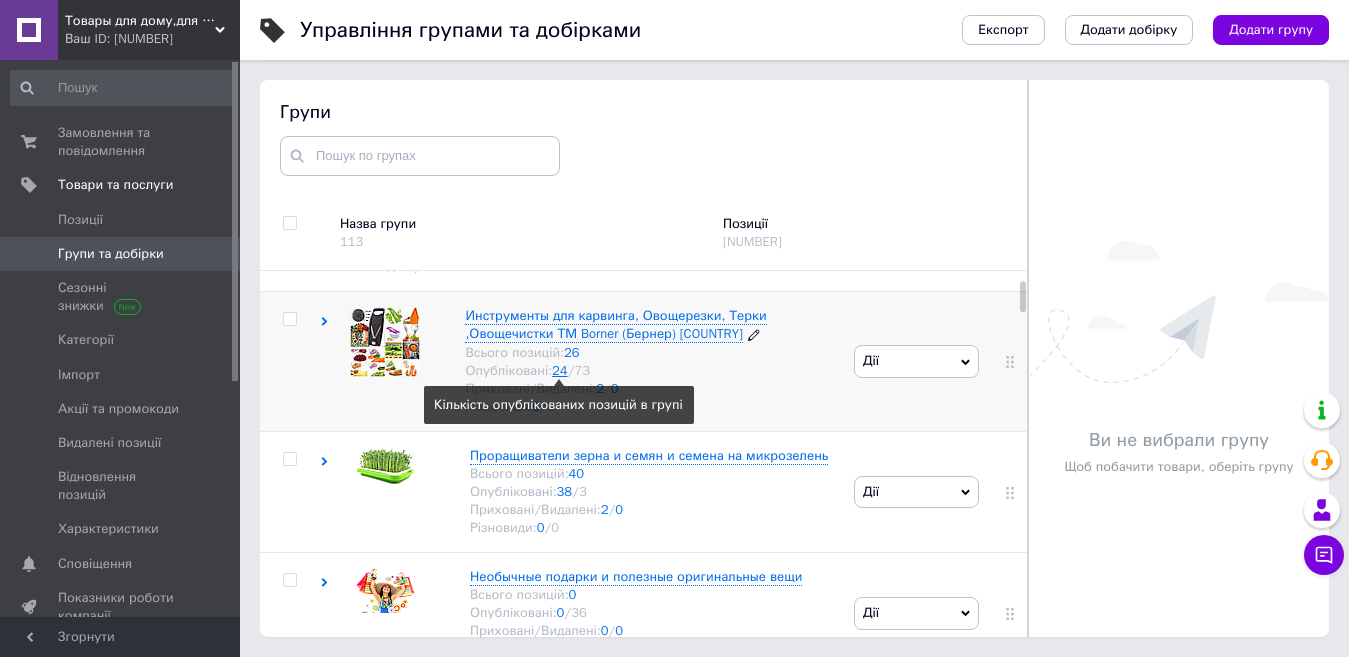 click on "24" at bounding box center (560, 370) 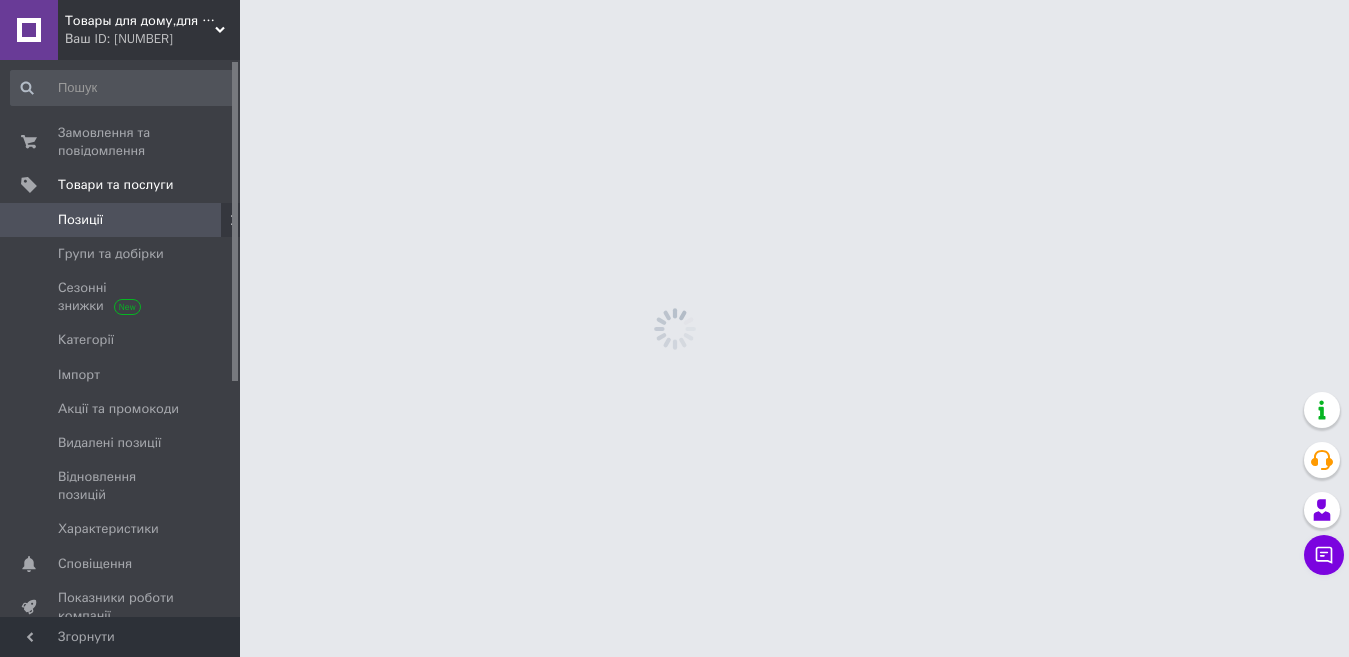 scroll, scrollTop: 0, scrollLeft: 0, axis: both 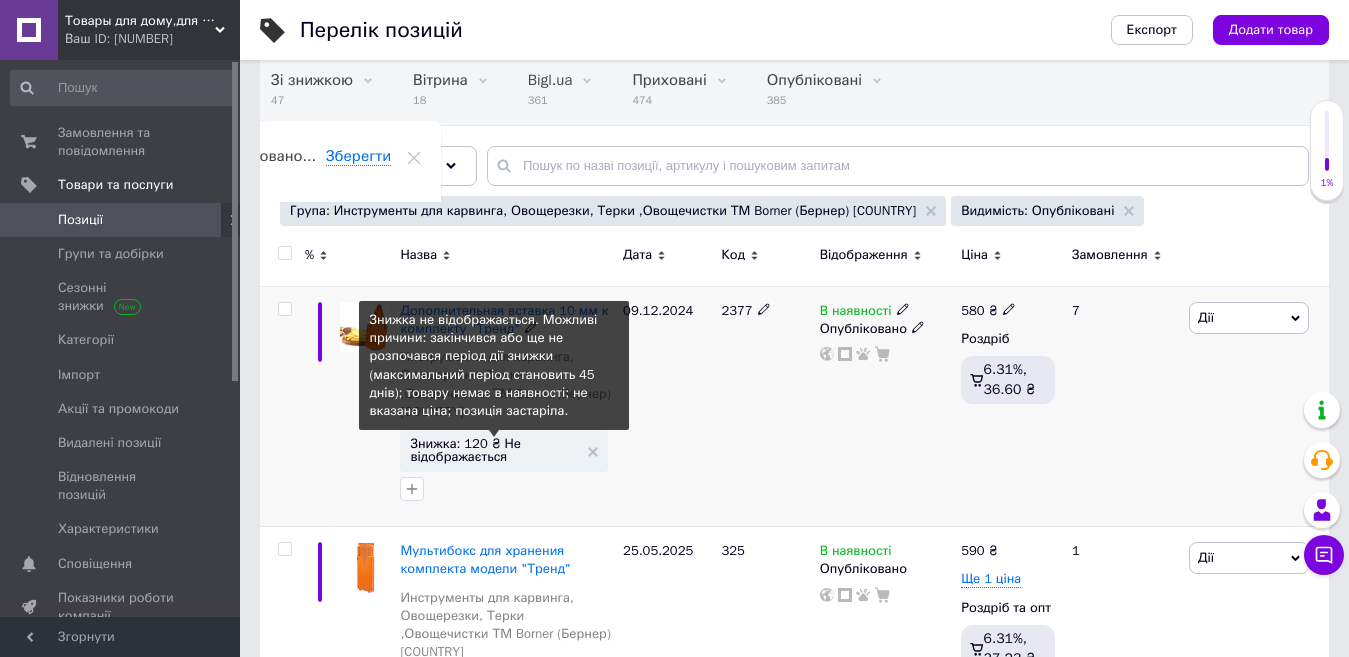 click on "Знижка: 120 ₴ Не відображається" at bounding box center (494, 450) 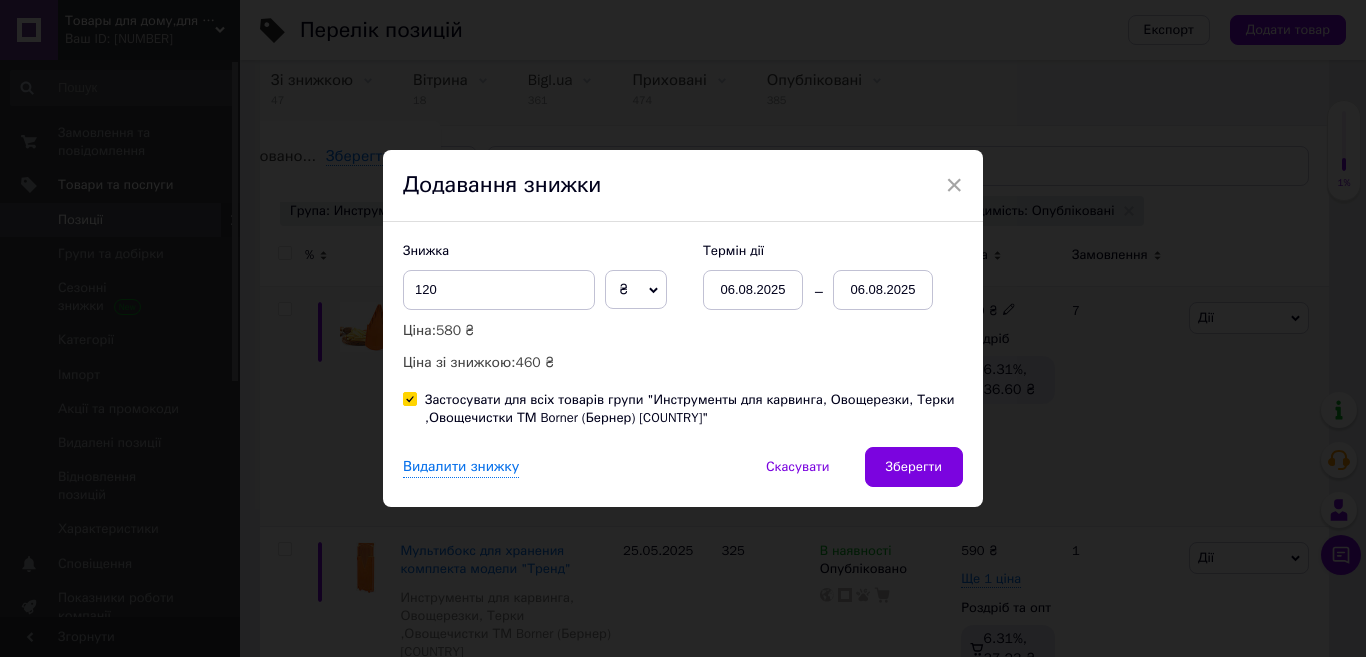 click on "Застосувати для всіх товарів групи "Инструменты для карвинга, Овощерезки, Терки ,Овощечистки ТМ Borner (Бернер) [COUNTRY]"" at bounding box center [409, 398] 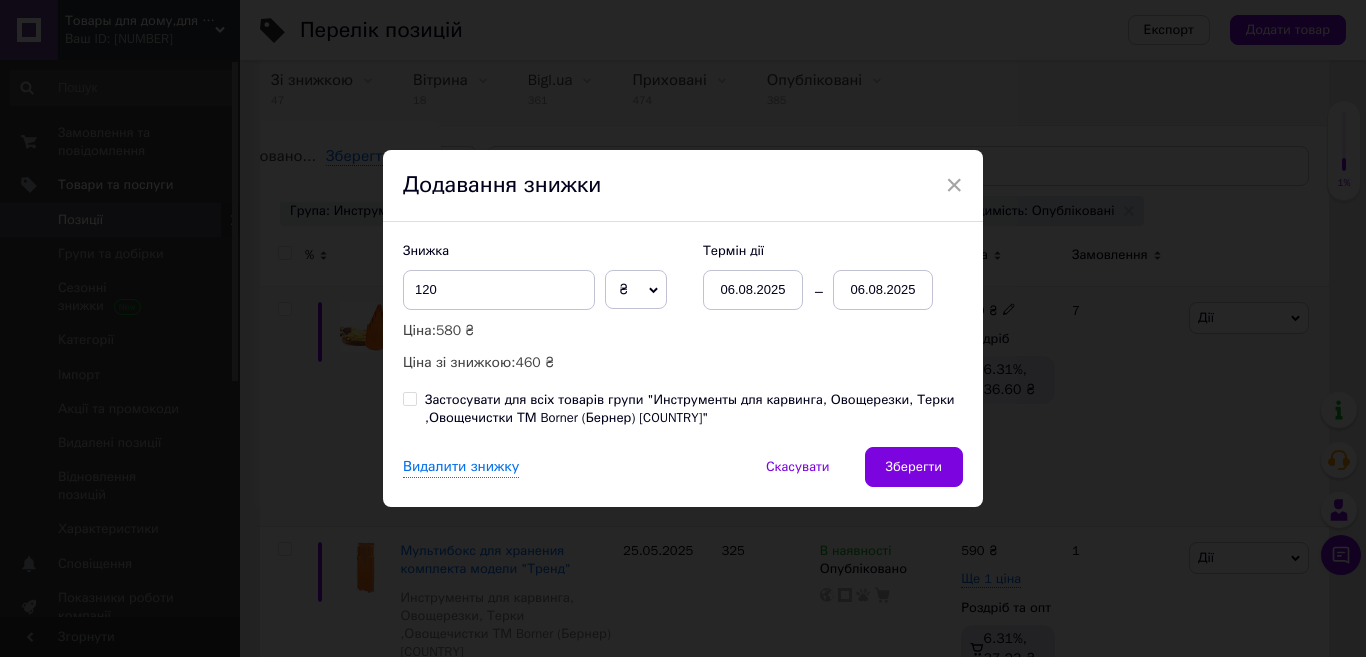 checkbox on "false" 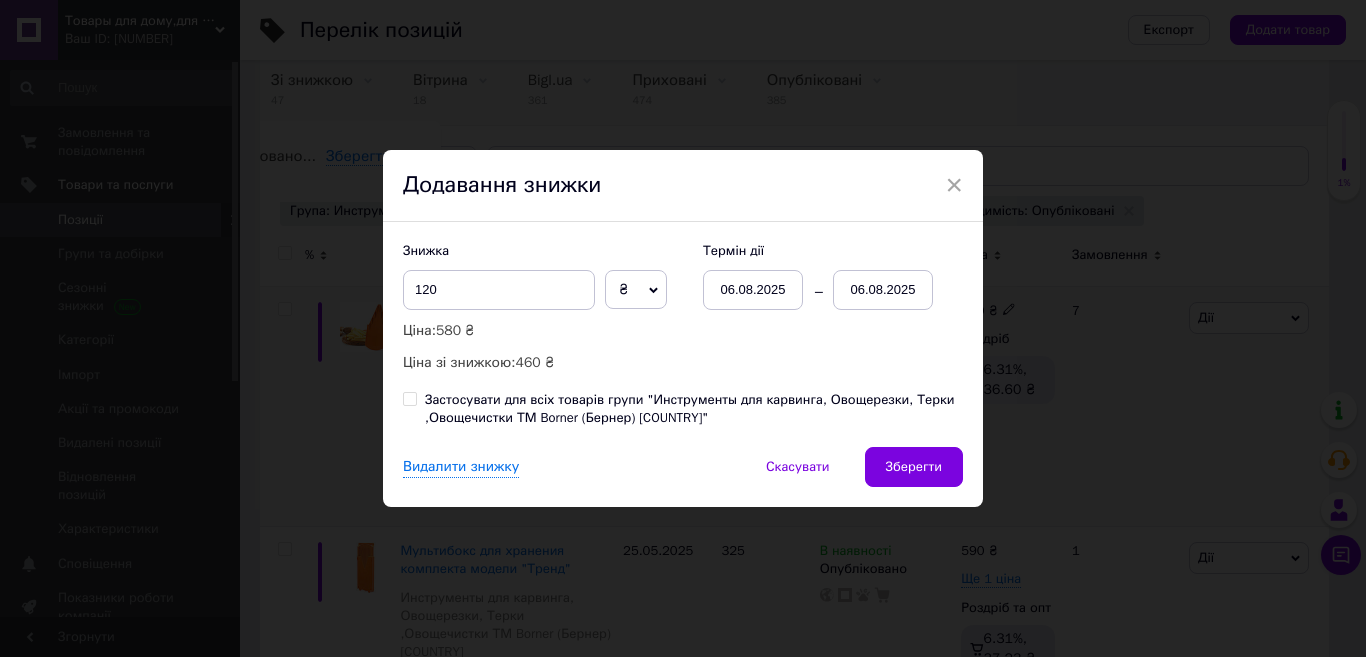 click on "06.08.2025" at bounding box center (883, 290) 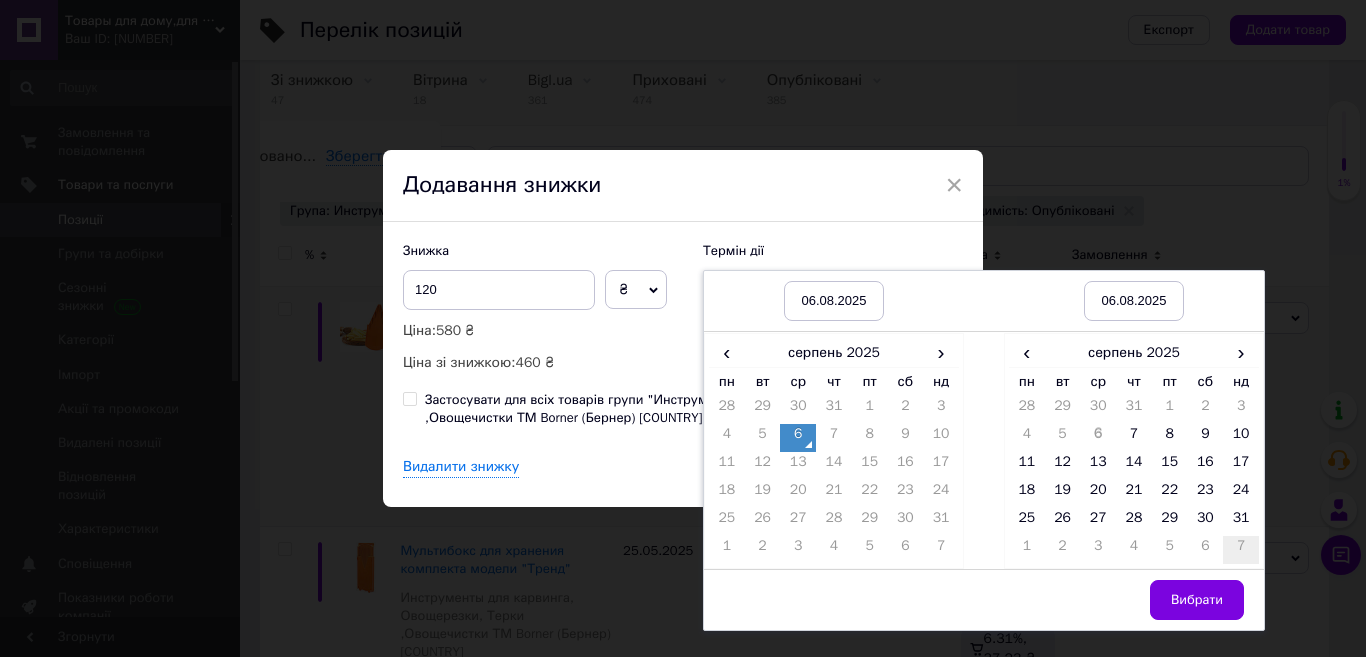 click on "7" at bounding box center [1241, 550] 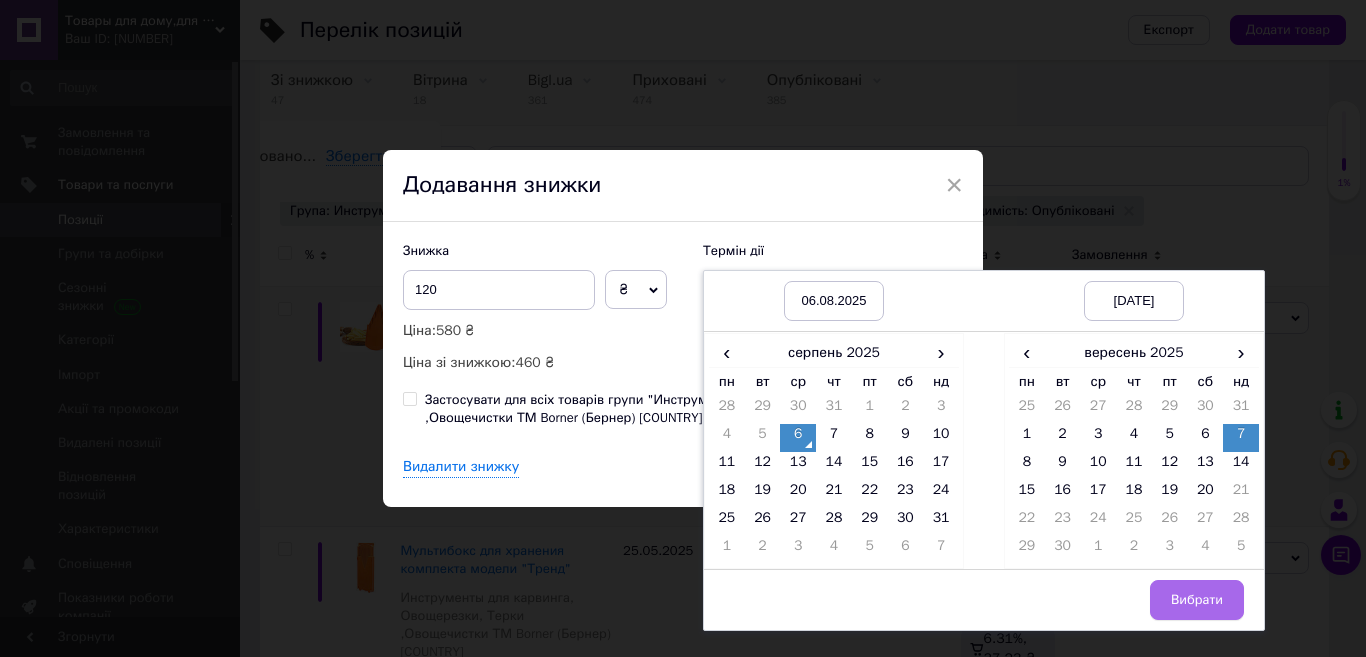 click on "Вибрати" at bounding box center [1197, 600] 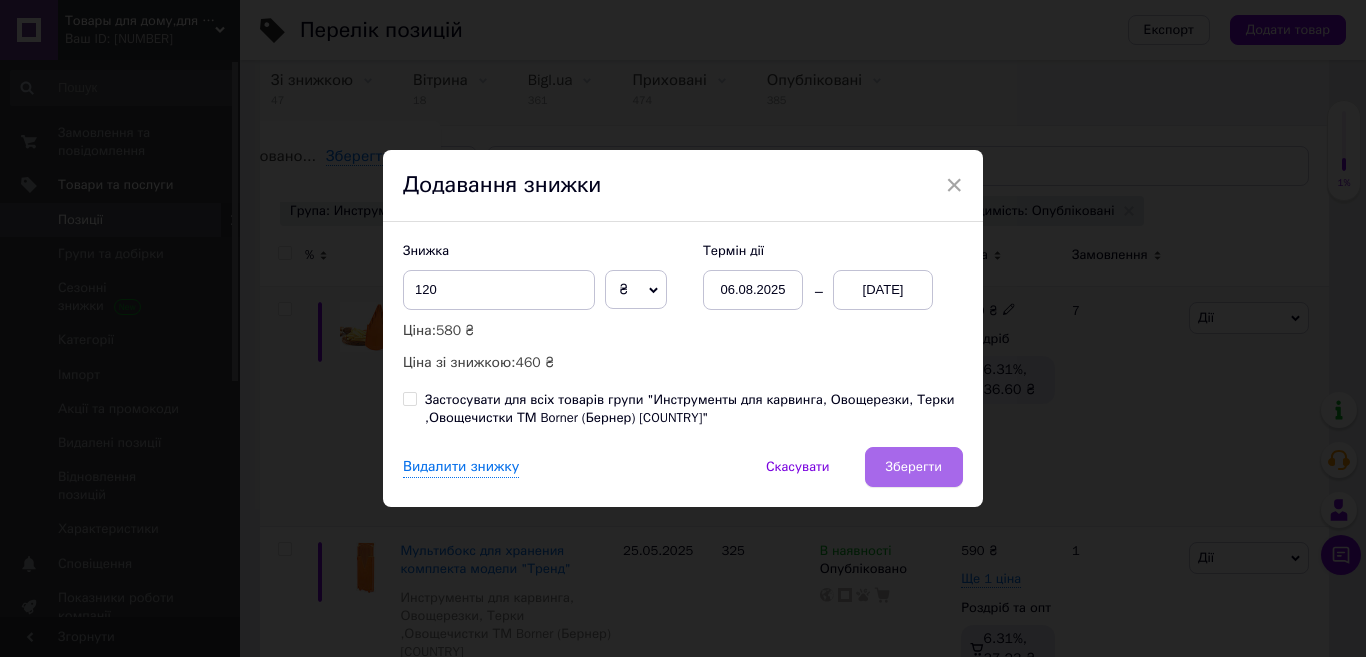 click on "Зберегти" at bounding box center [914, 467] 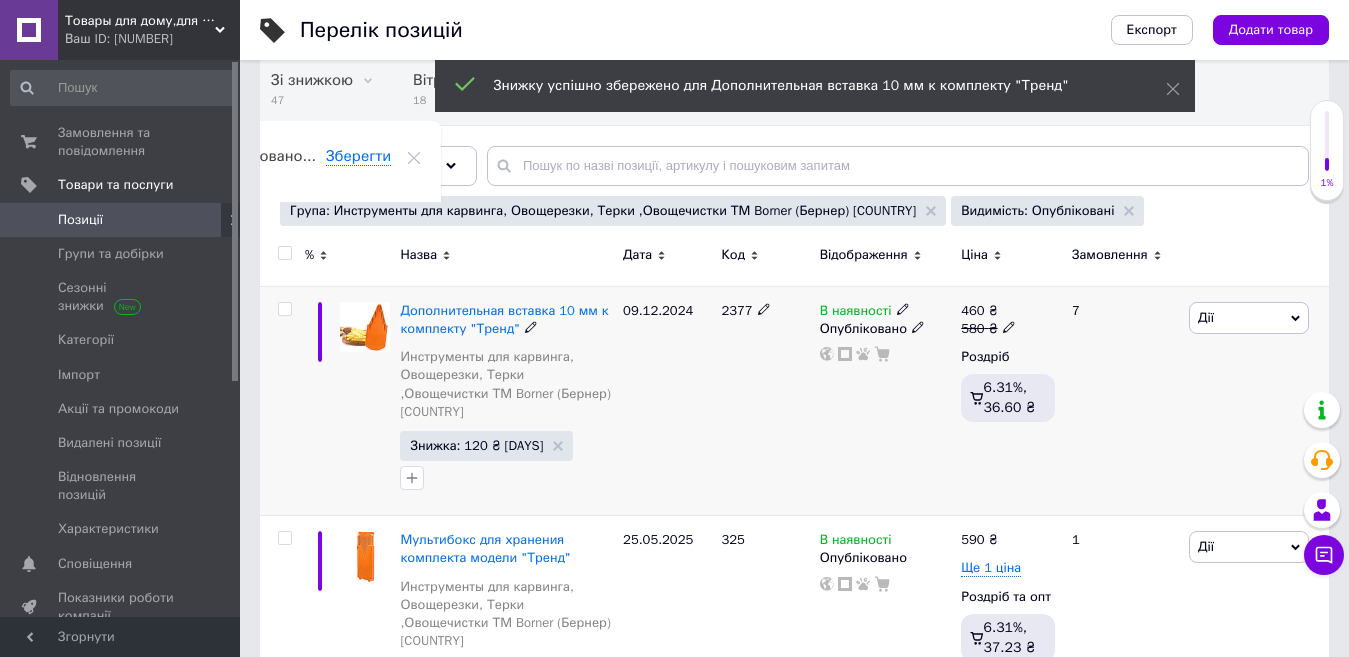 scroll, scrollTop: 0, scrollLeft: 90, axis: horizontal 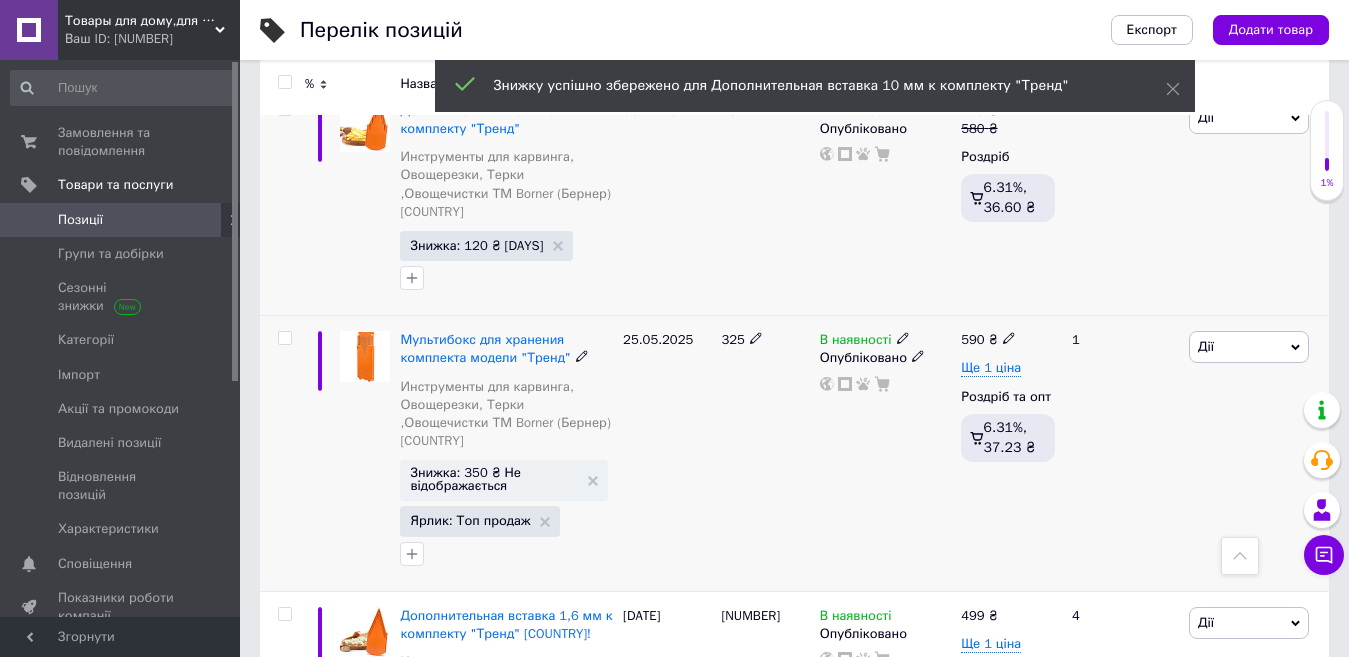 click on "Знижка: 350 ₴ Не відображається" at bounding box center [494, 479] 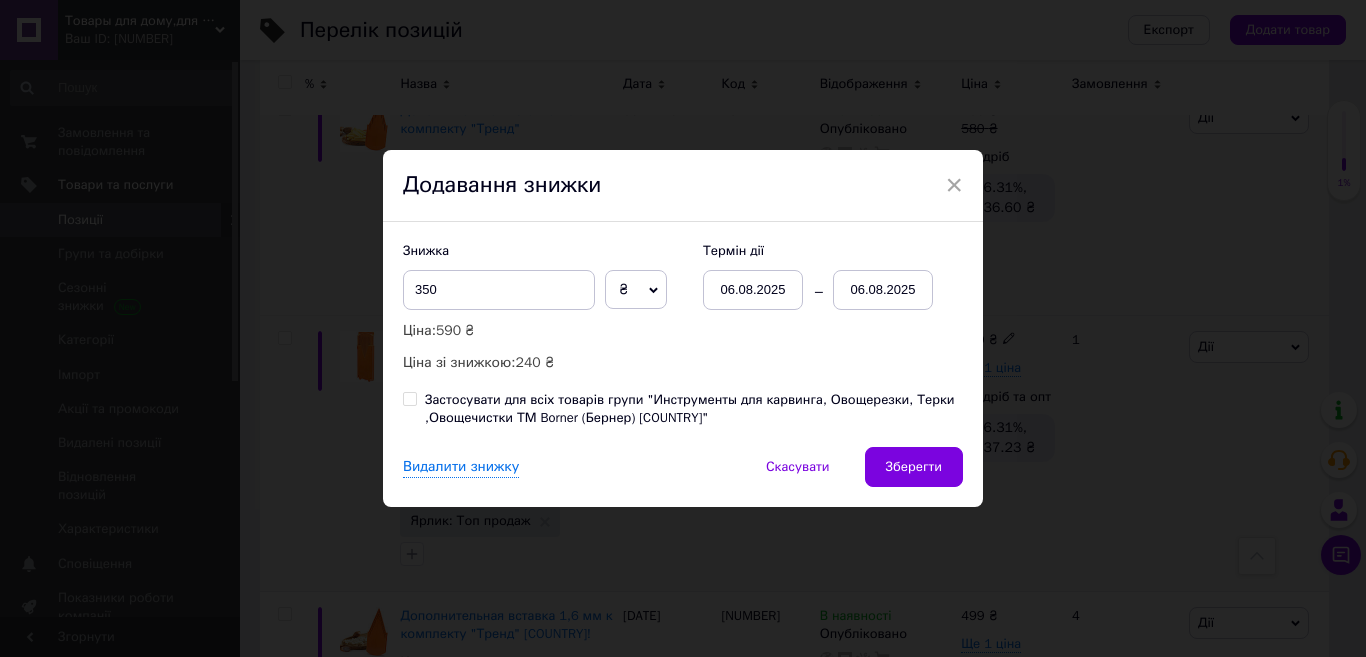 click on "06.08.2025" at bounding box center (883, 290) 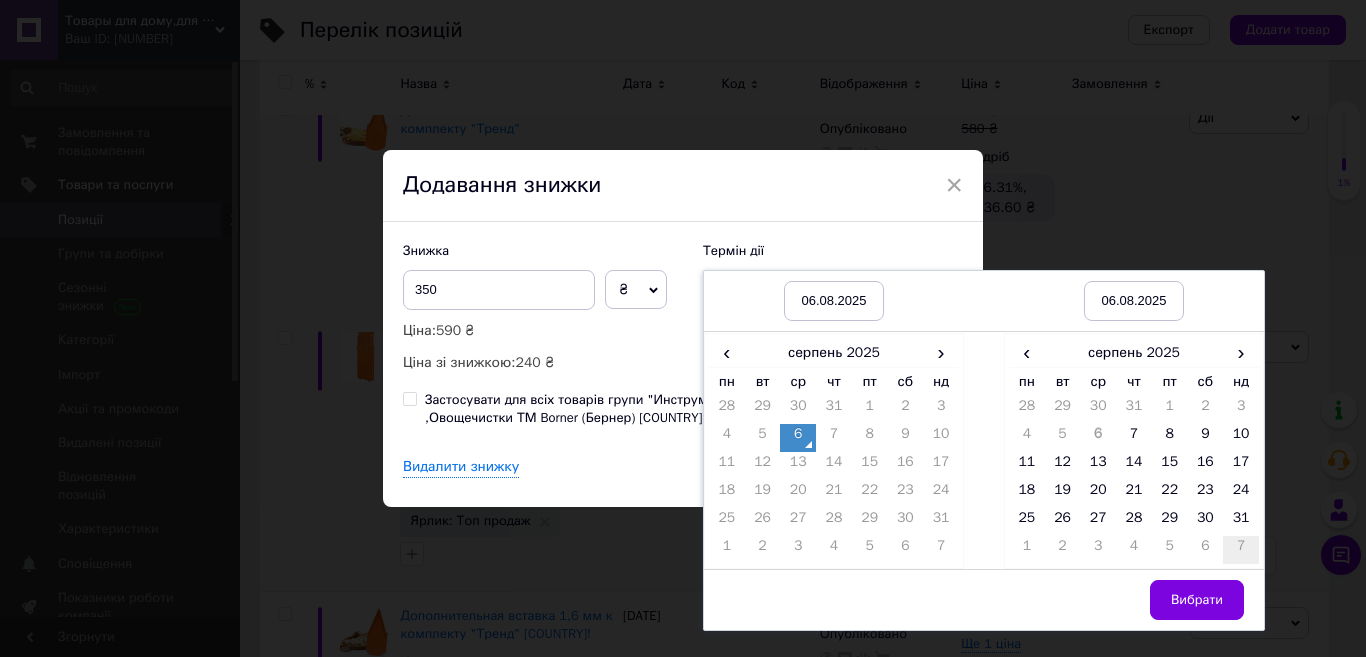 click on "7" at bounding box center [1241, 550] 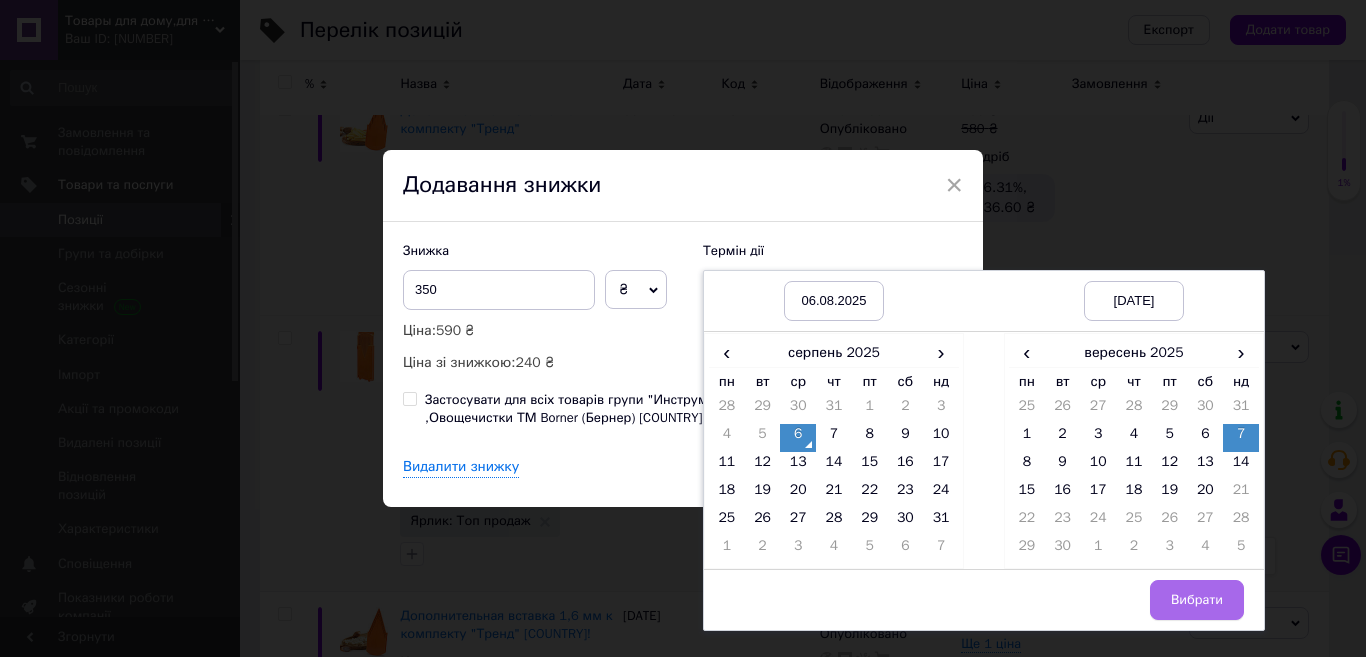 click on "Вибрати" at bounding box center [1197, 600] 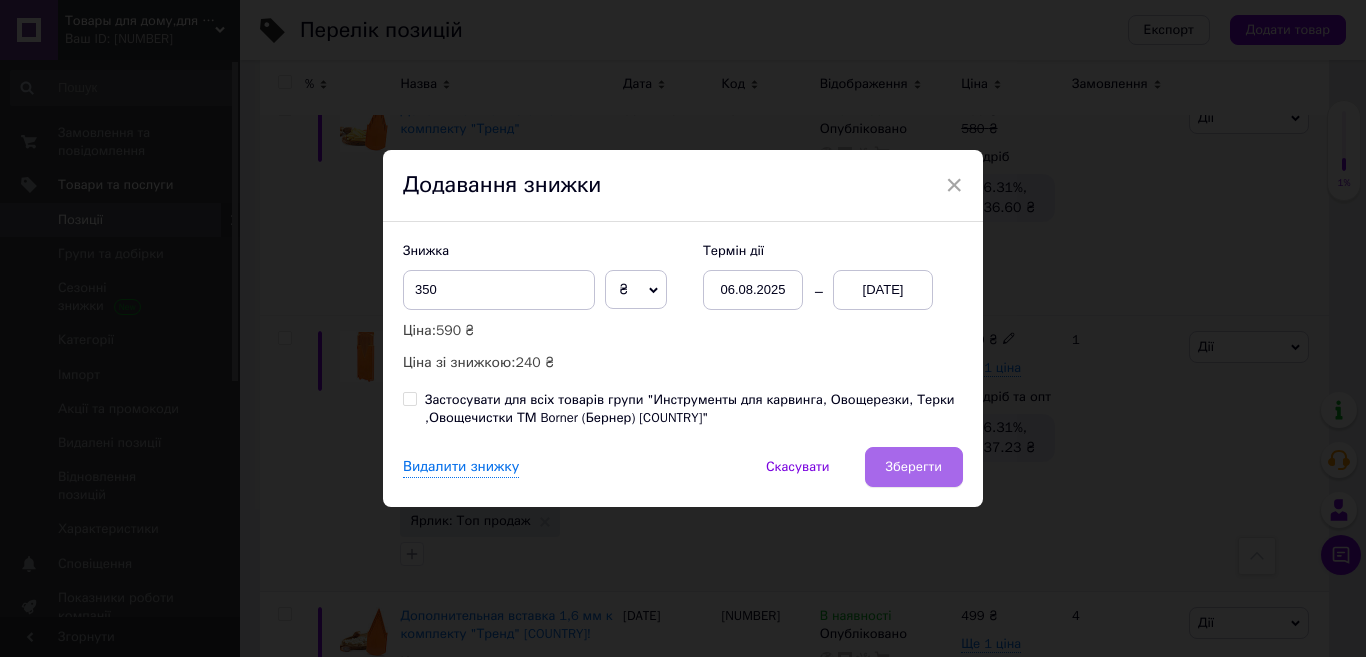 click on "Зберегти" at bounding box center (914, 467) 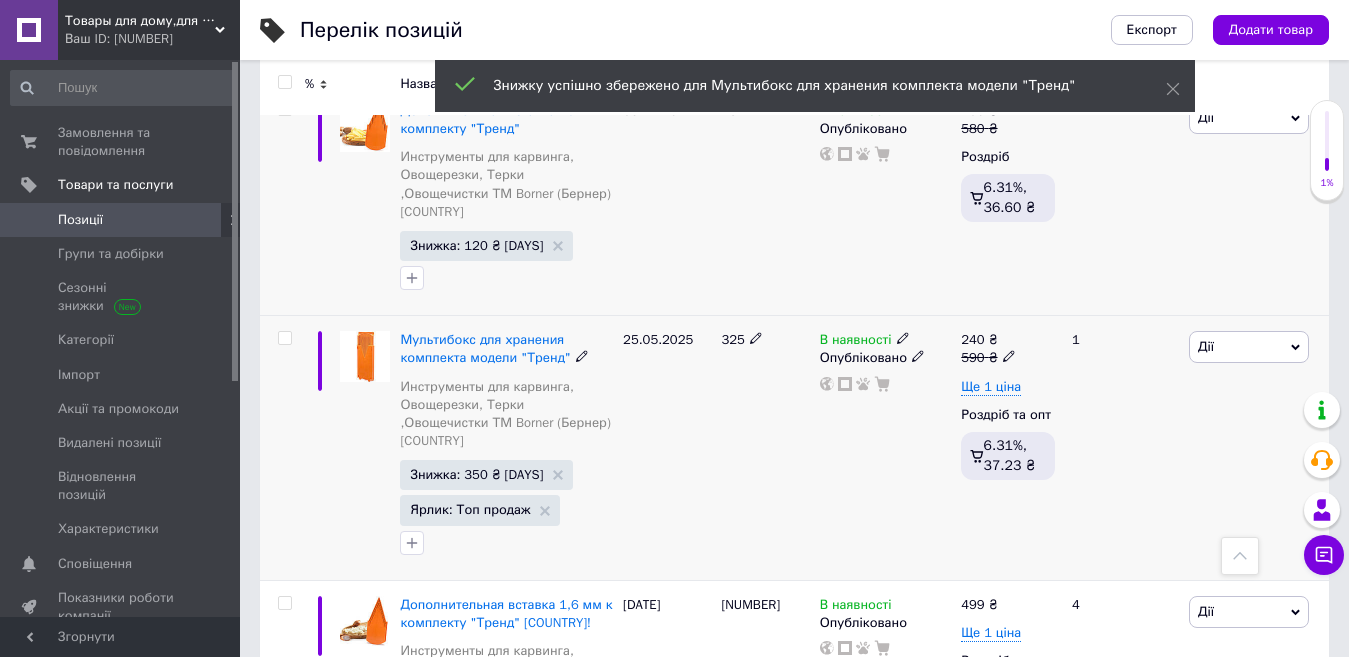 scroll, scrollTop: 0, scrollLeft: 90, axis: horizontal 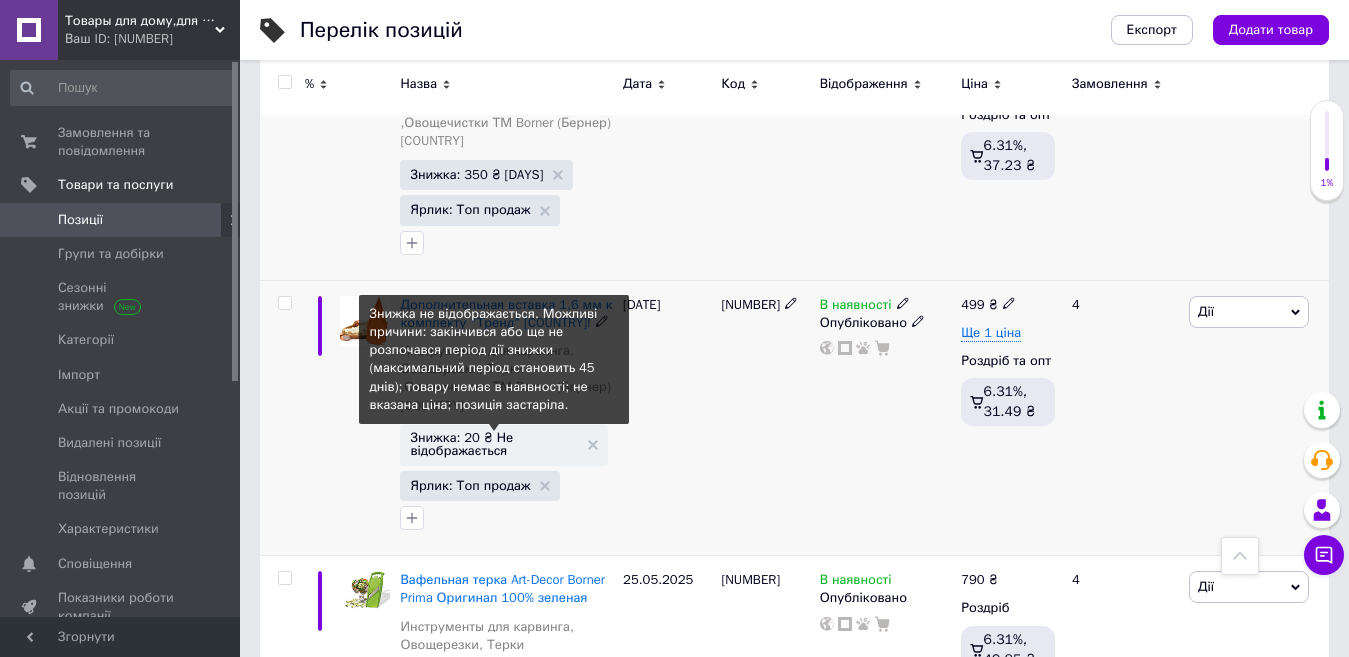 click on "Знижка: 20 ₴ Не відображається" at bounding box center [494, 444] 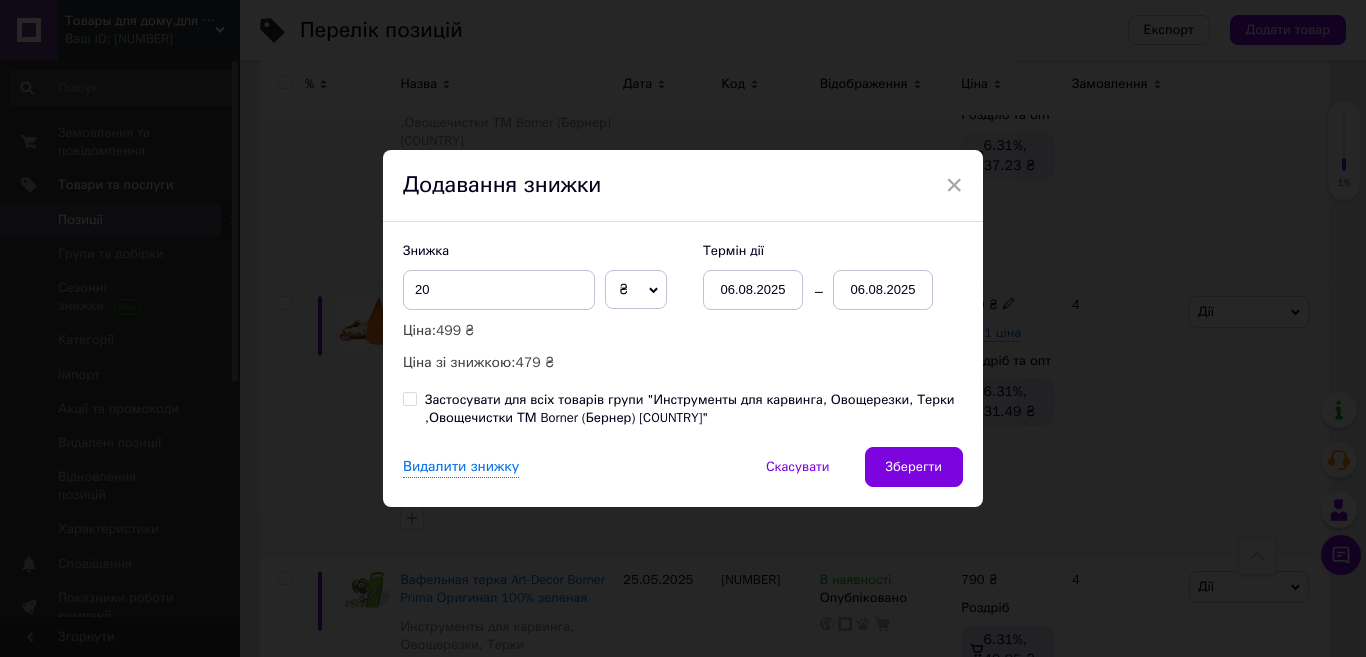 click on "06.08.2025" at bounding box center (883, 290) 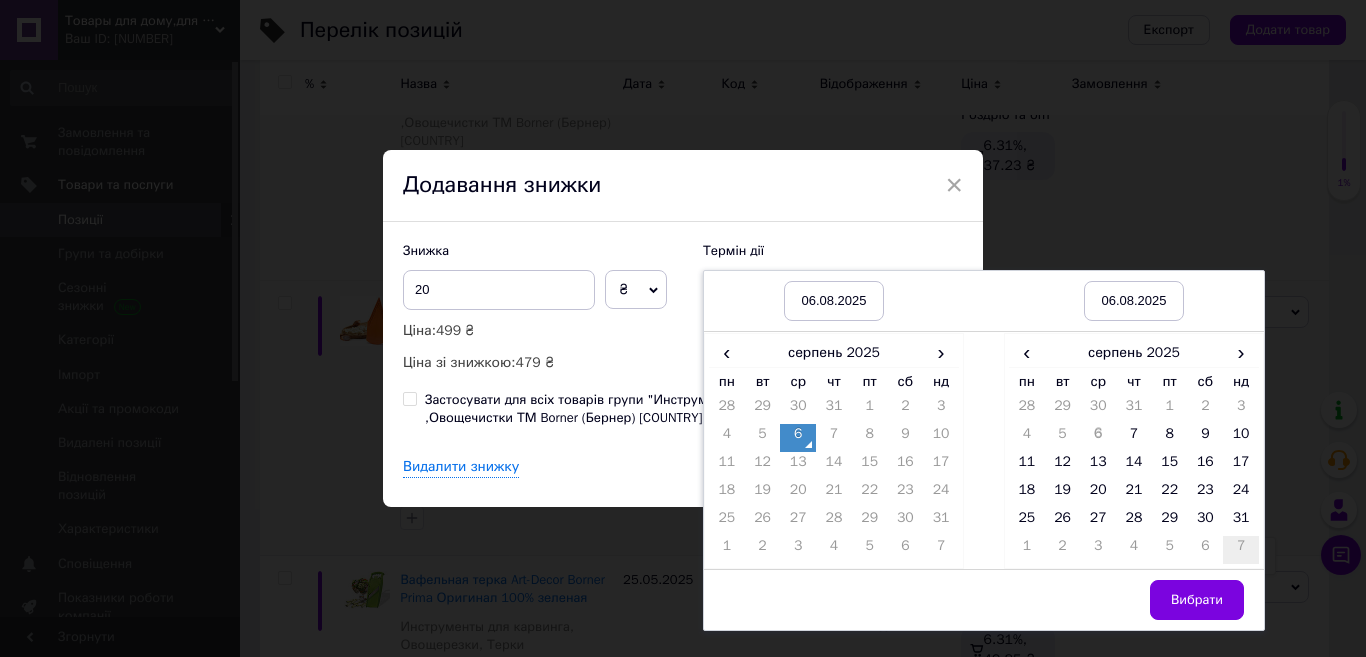 click on "7" at bounding box center (1241, 550) 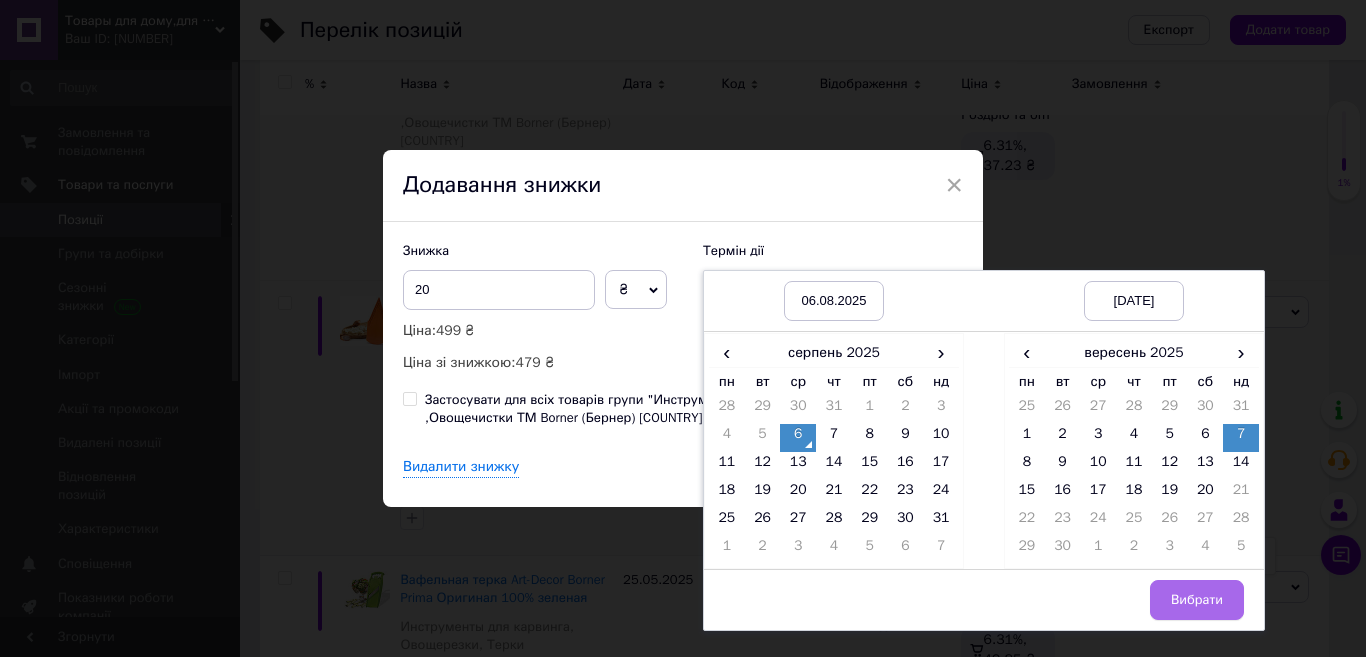 click on "Вибрати" at bounding box center (1197, 600) 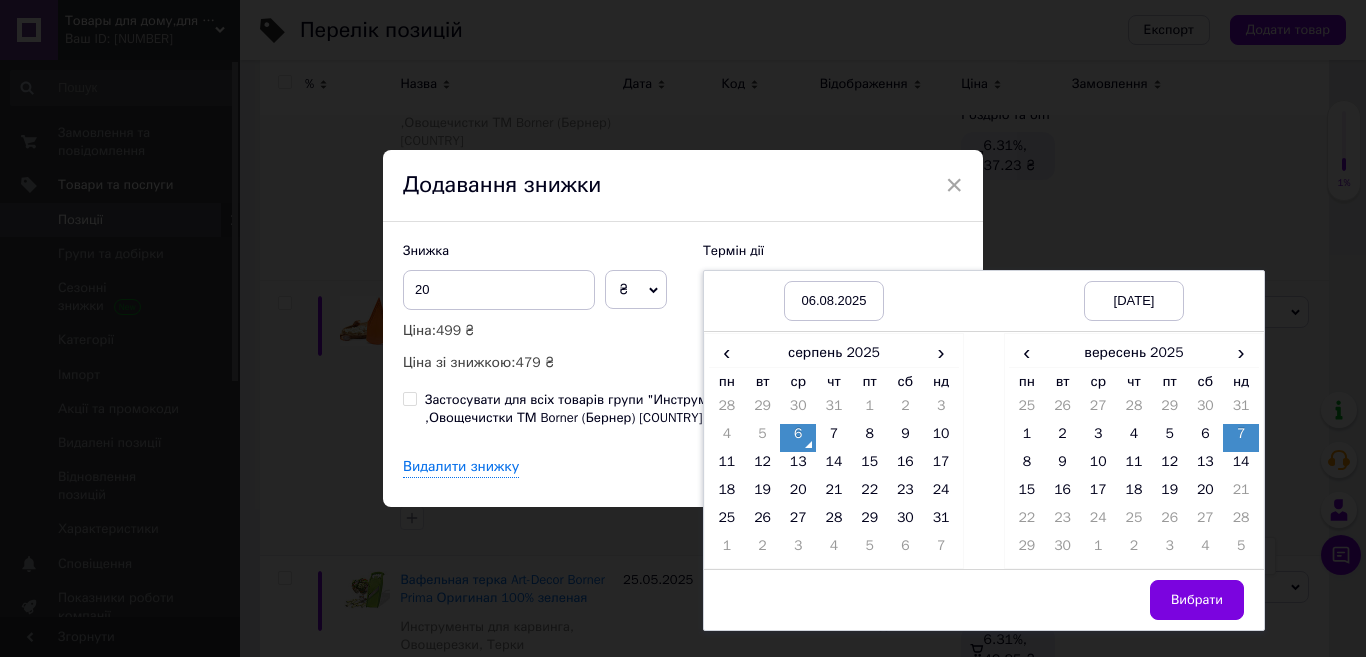 click on "В наявності Опубліковано" at bounding box center (886, 418) 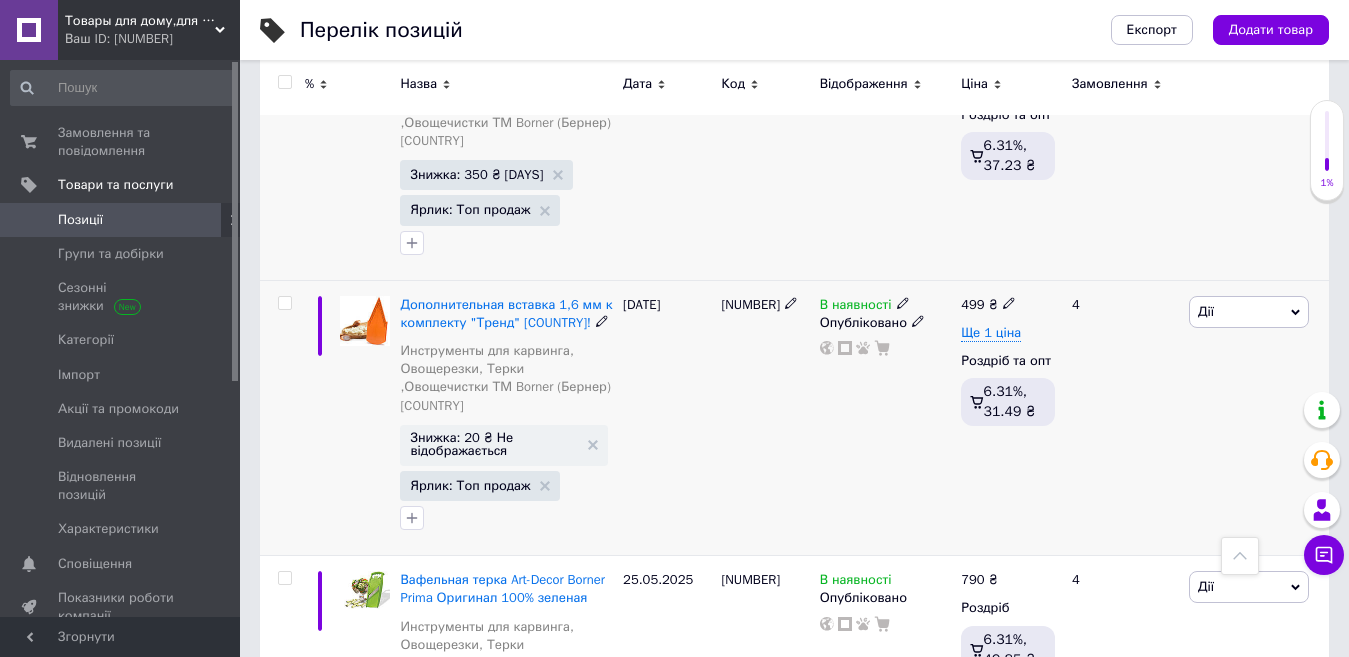 scroll, scrollTop: 0, scrollLeft: 90, axis: horizontal 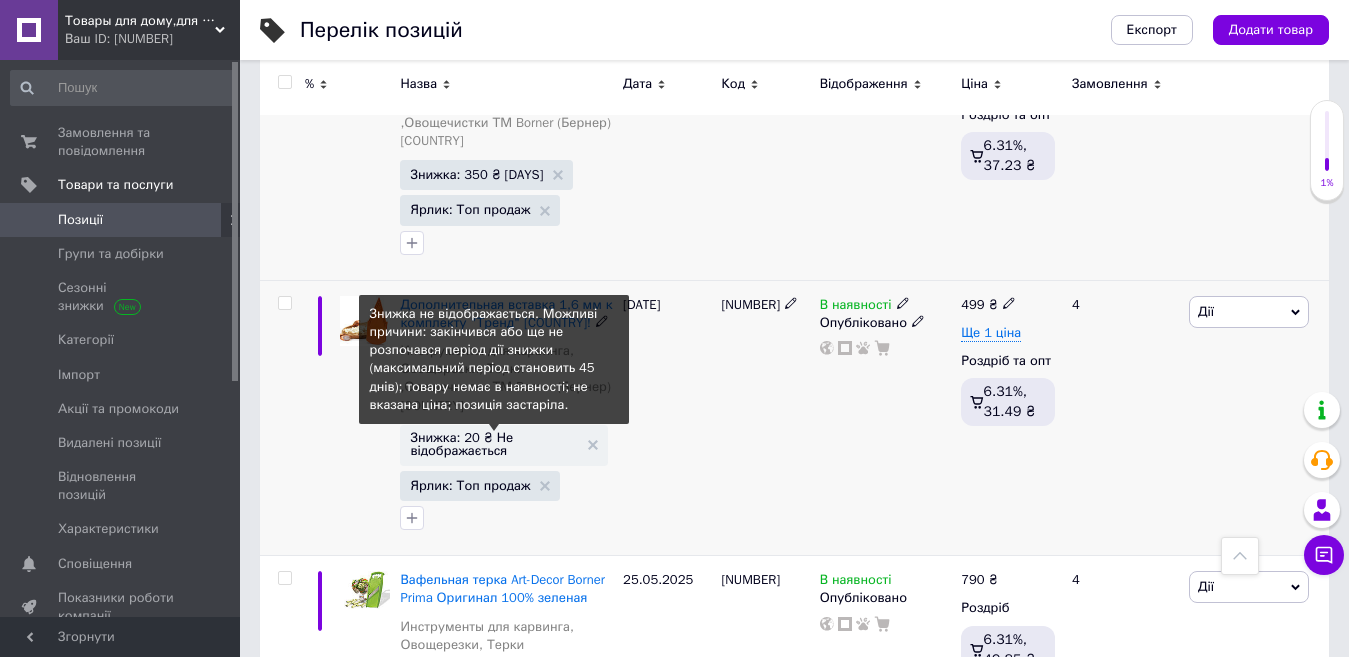 click on "Знижка: 20 ₴ Не відображається" at bounding box center (494, 444) 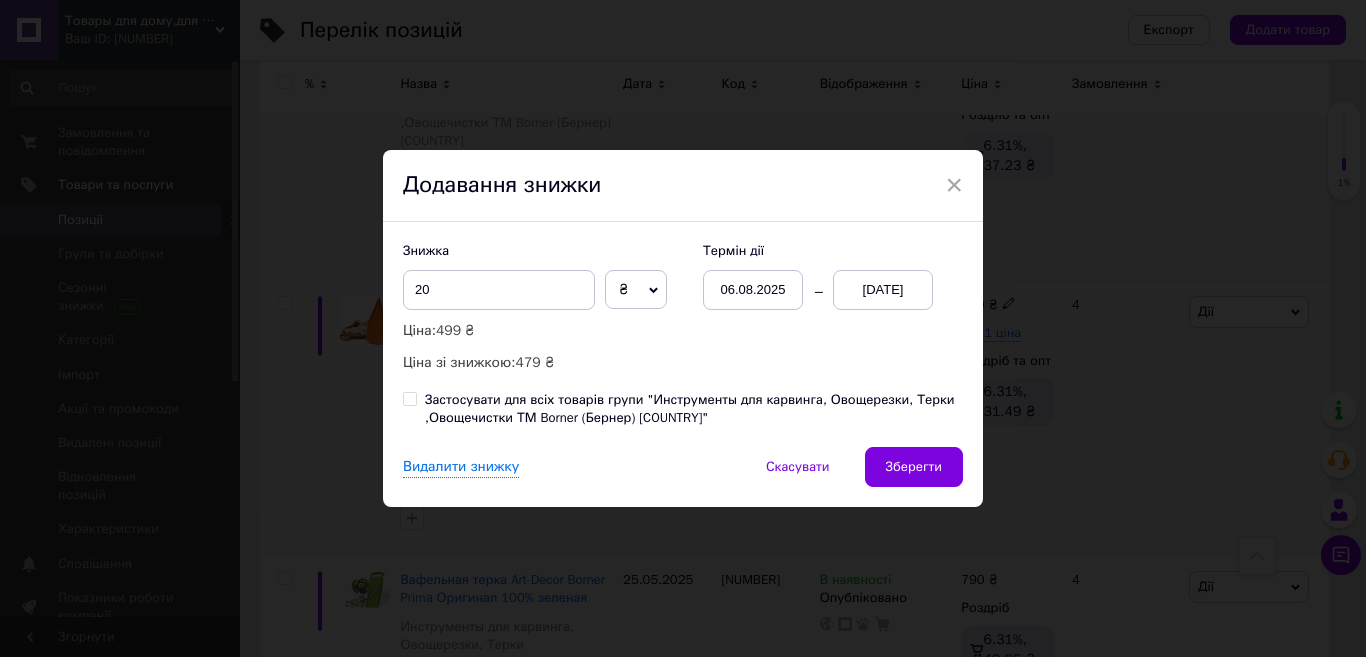 click on "Зберегти" at bounding box center (914, 467) 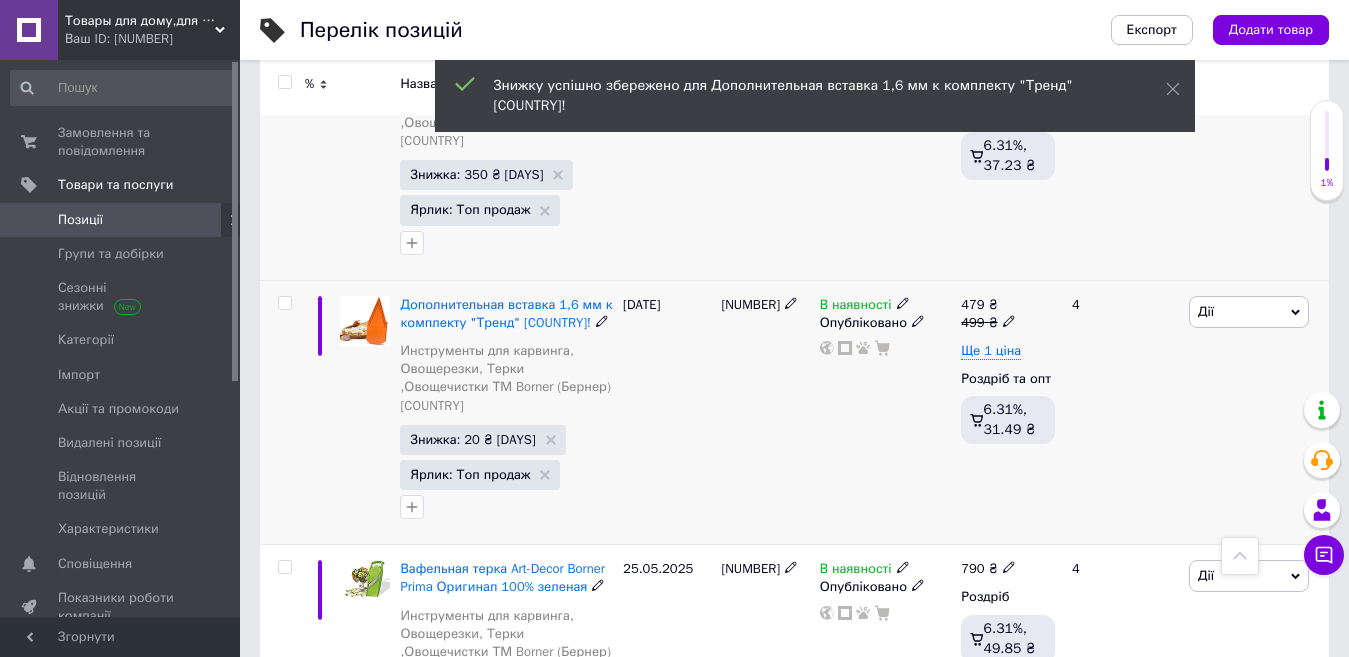 scroll, scrollTop: 0, scrollLeft: 90, axis: horizontal 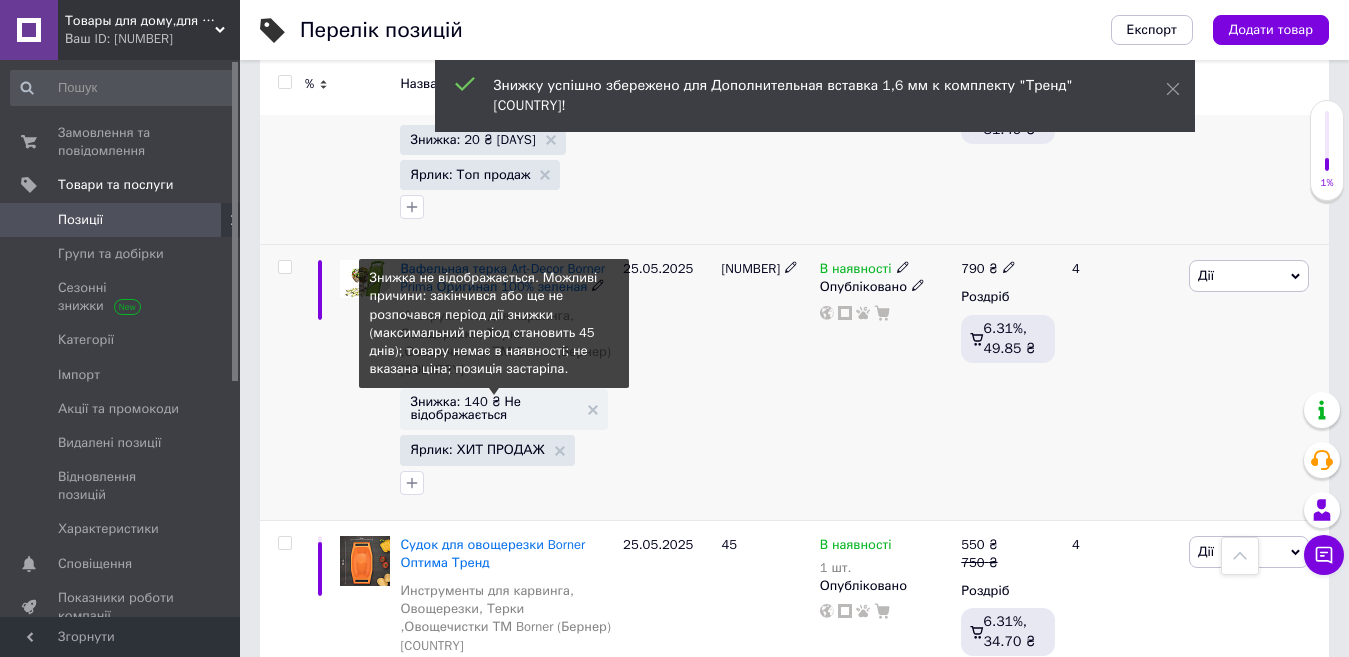 click on "Знижка: 140 ₴ Не відображається" at bounding box center (494, 408) 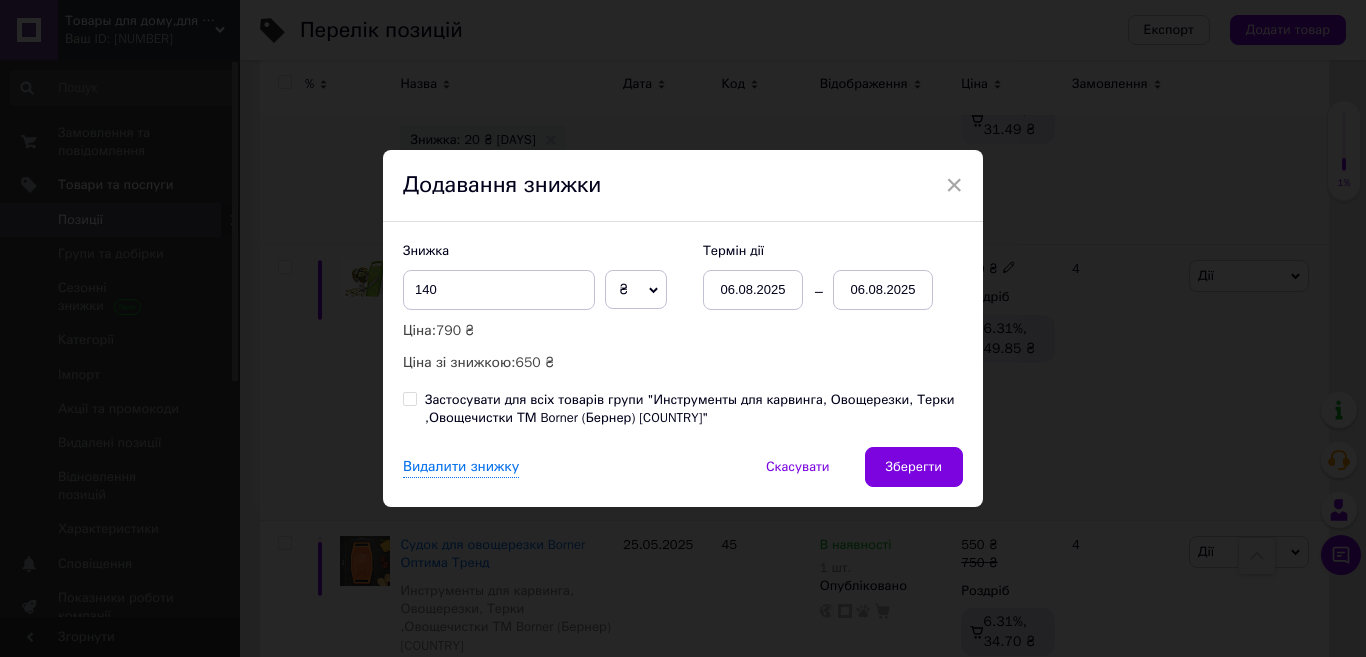 click on "06.08.2025" at bounding box center [883, 290] 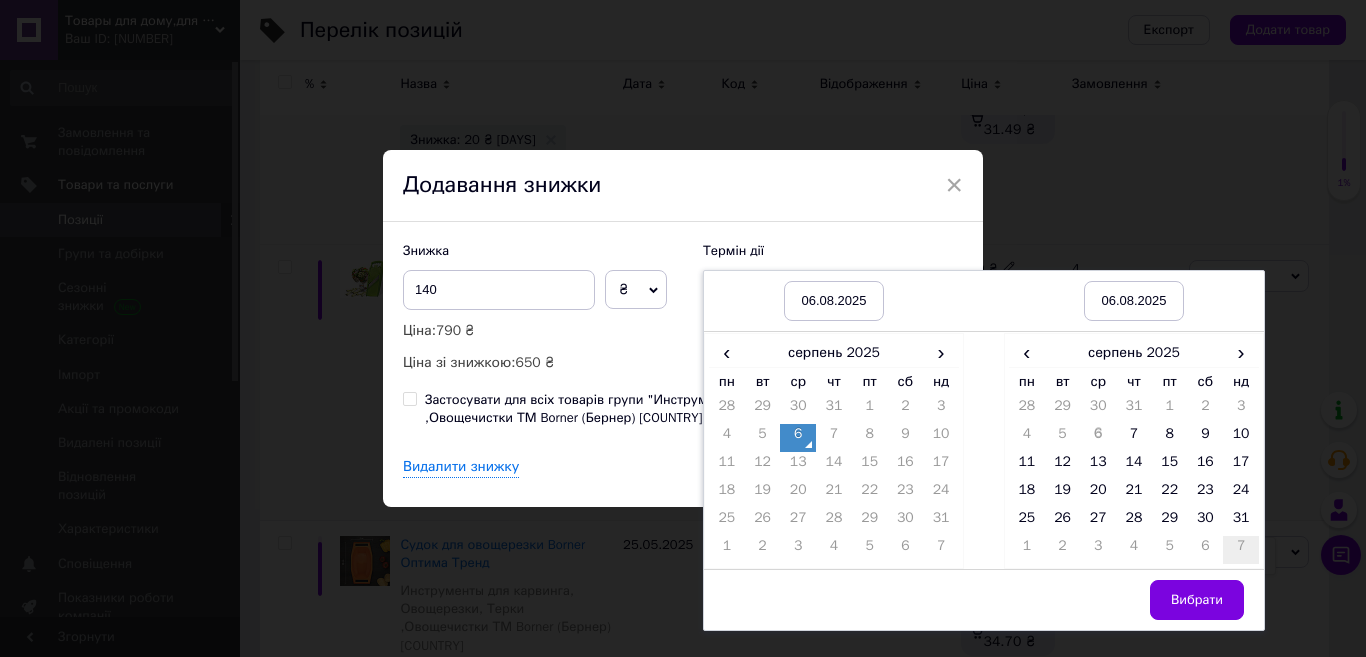 click on "7" at bounding box center [1241, 550] 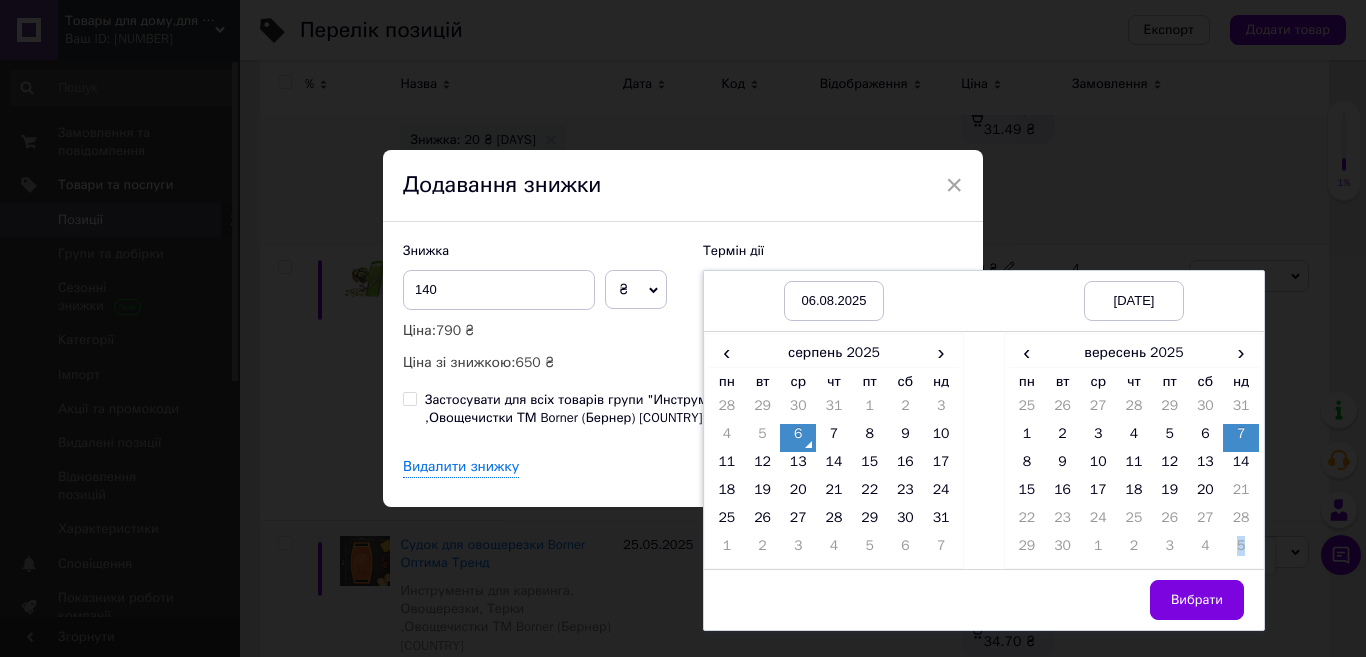 click on "Вибрати" at bounding box center [1197, 600] 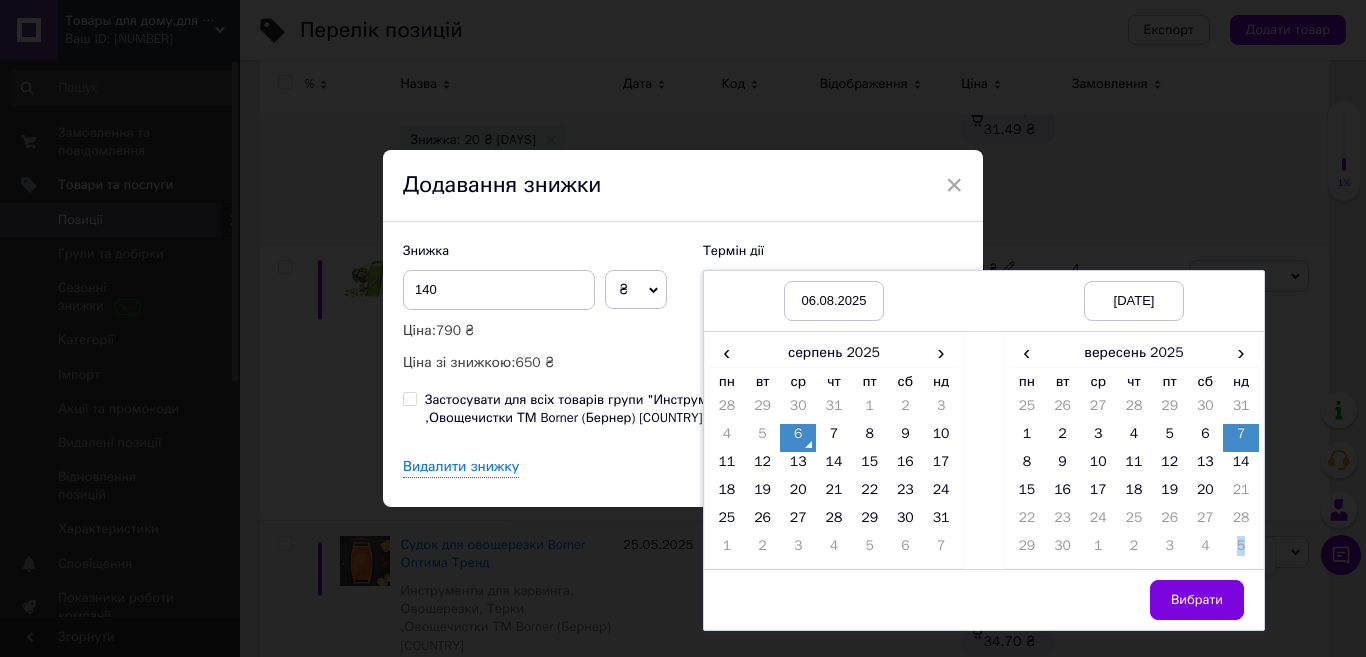 click on "В наявності [NUMBER] шт." at bounding box center [886, 556] 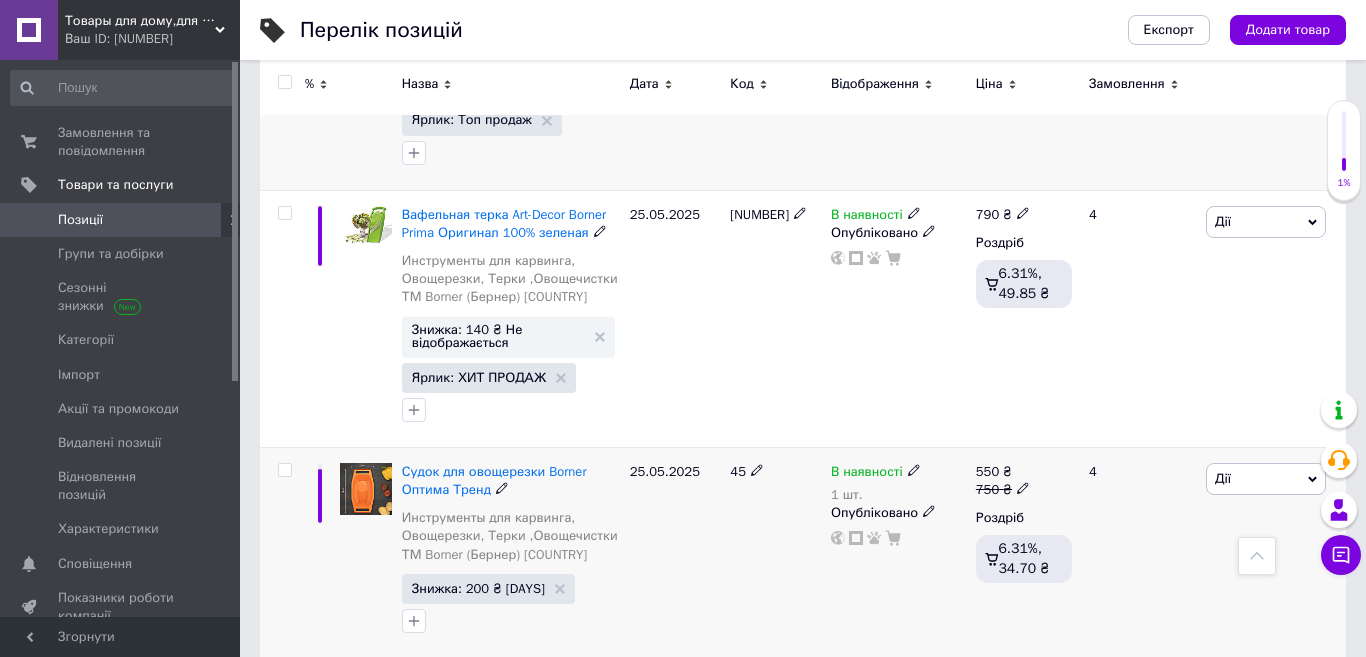 click on "В наявності [NUMBER] шт." at bounding box center (898, 483) 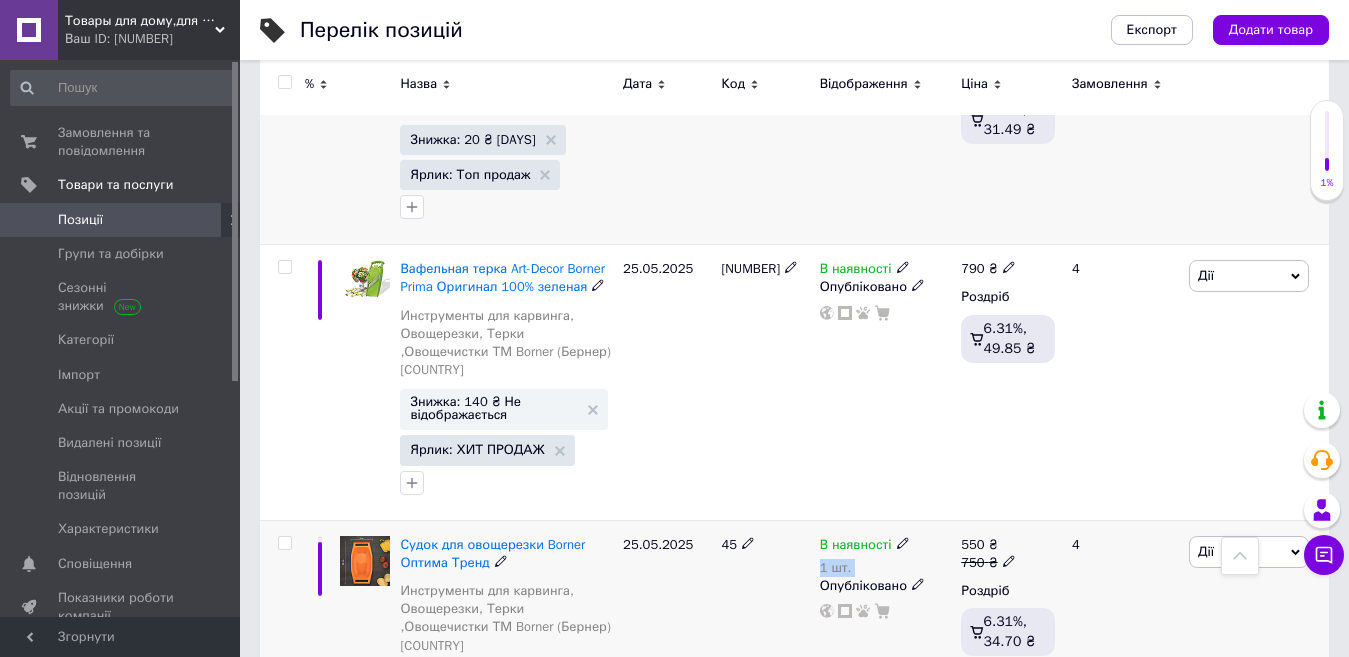scroll, scrollTop: 0, scrollLeft: 90, axis: horizontal 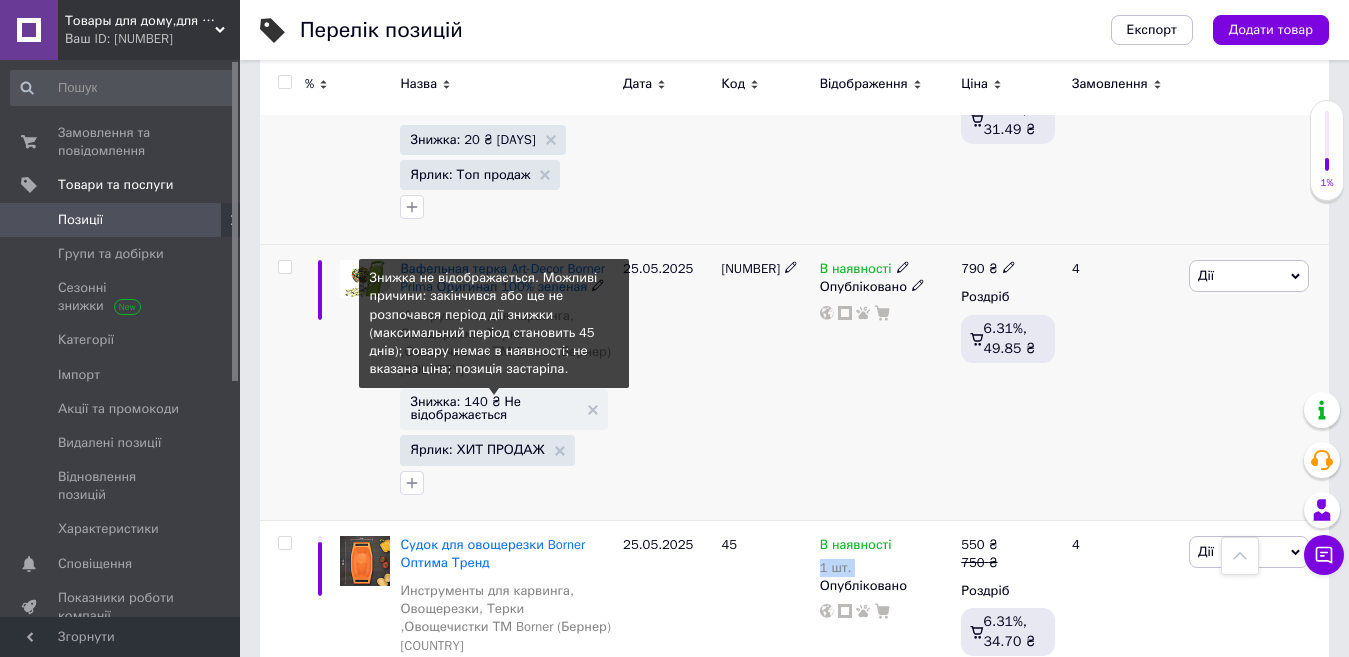click on "Знижка: 140 ₴ Не відображається" at bounding box center [494, 408] 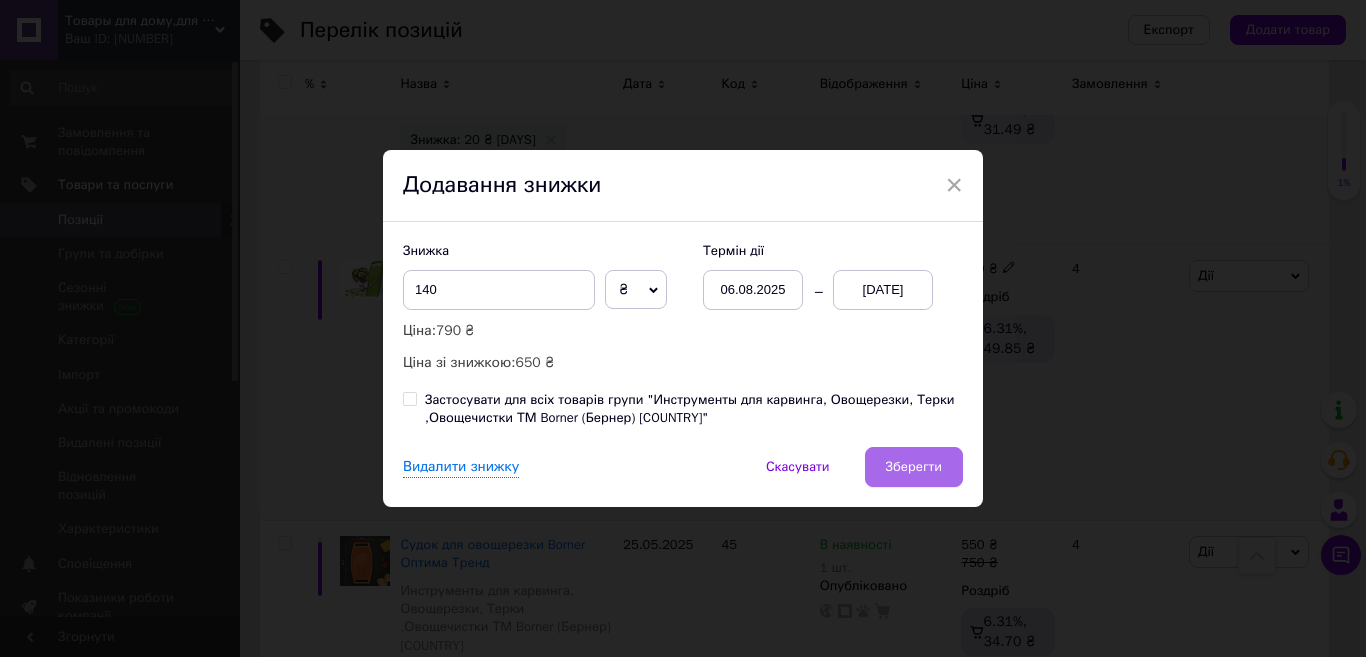 click on "Зберегти" at bounding box center [914, 467] 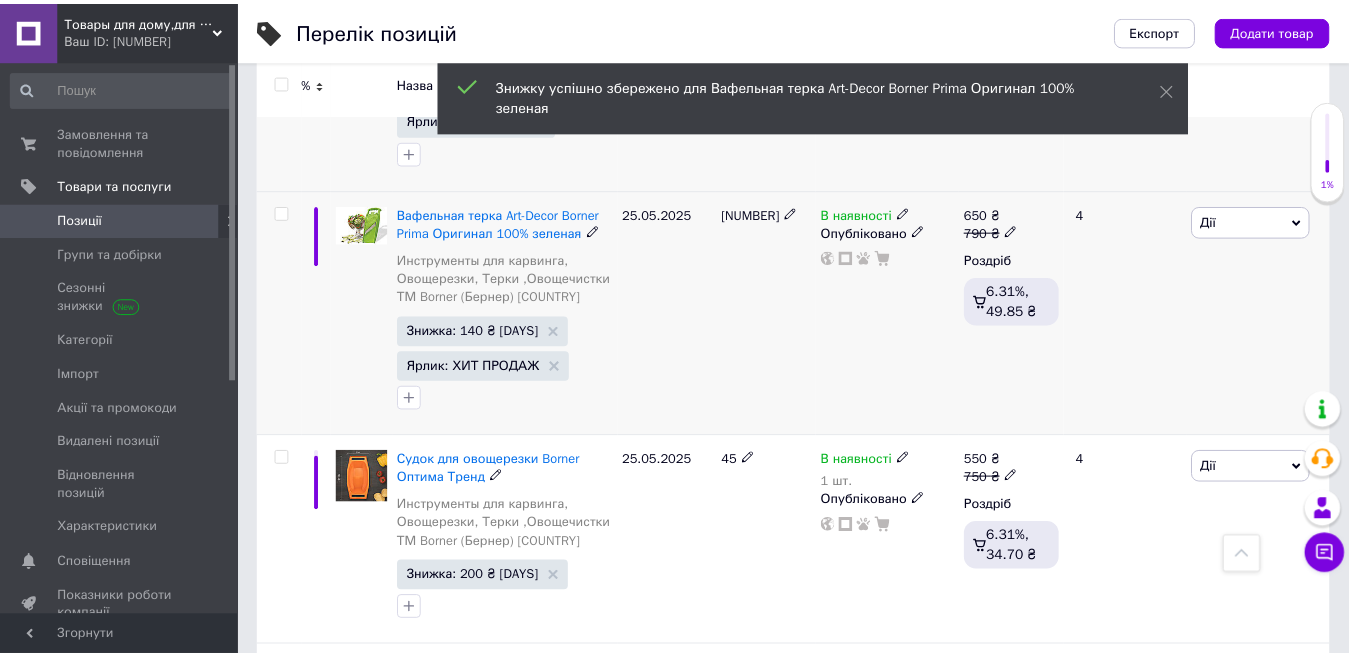 scroll, scrollTop: 0, scrollLeft: 90, axis: horizontal 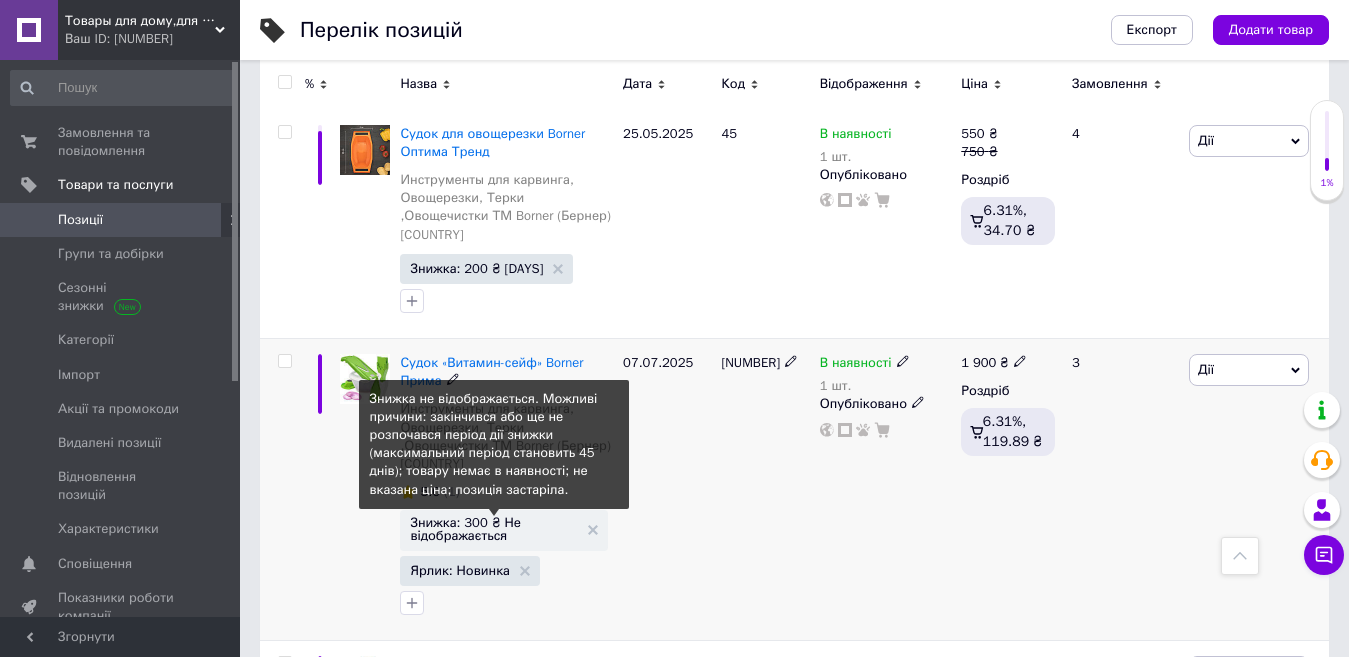 click on "Знижка: 300 ₴ Не відображається" at bounding box center [494, 529] 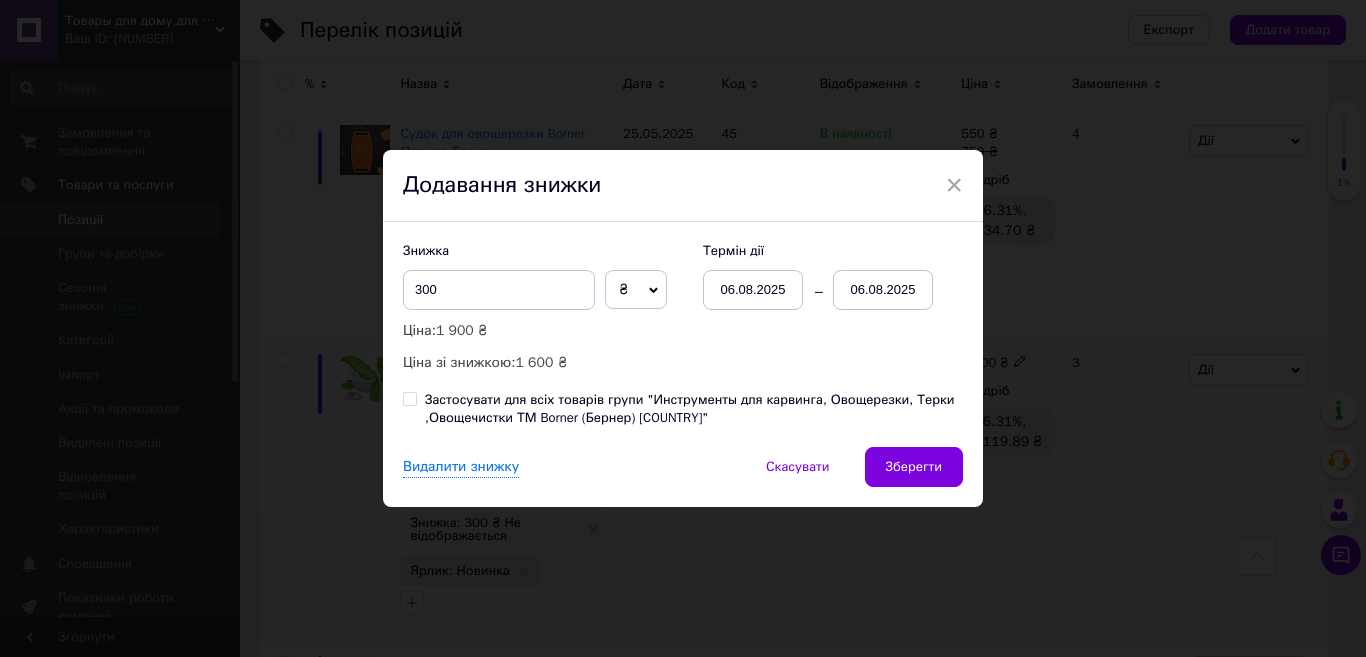 click on "06.08.2025" at bounding box center [883, 290] 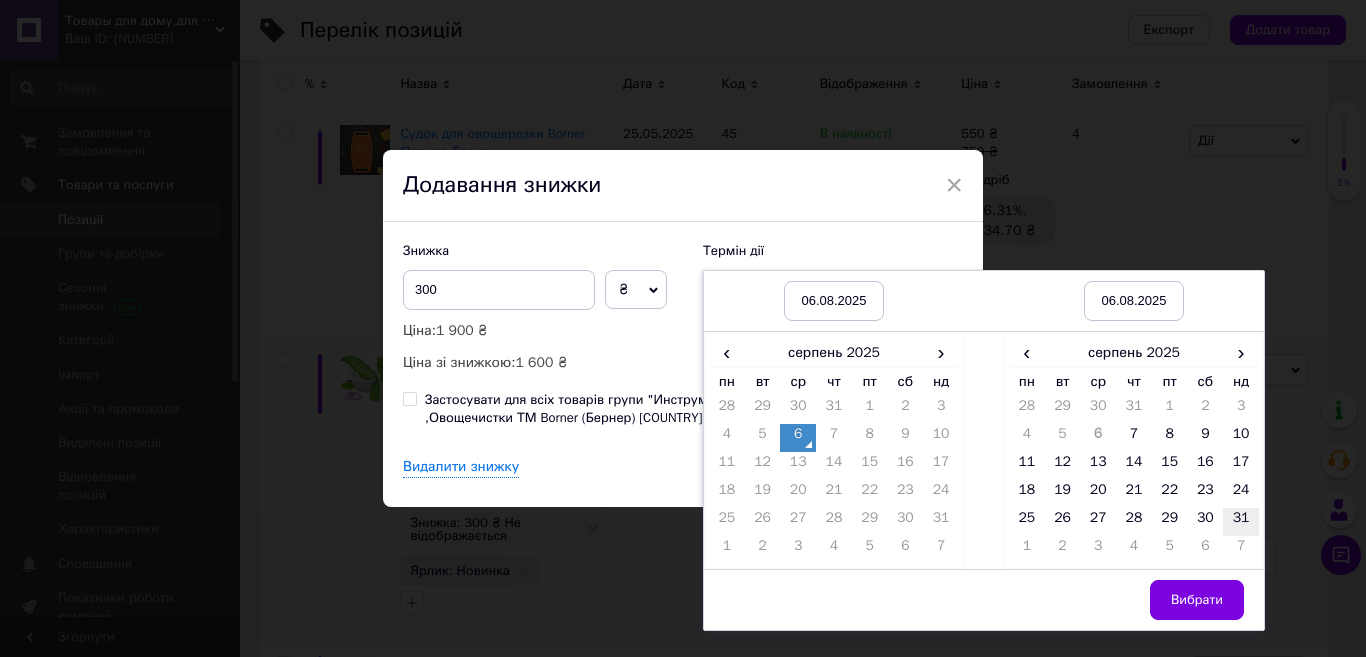 click on "31" at bounding box center (1241, 522) 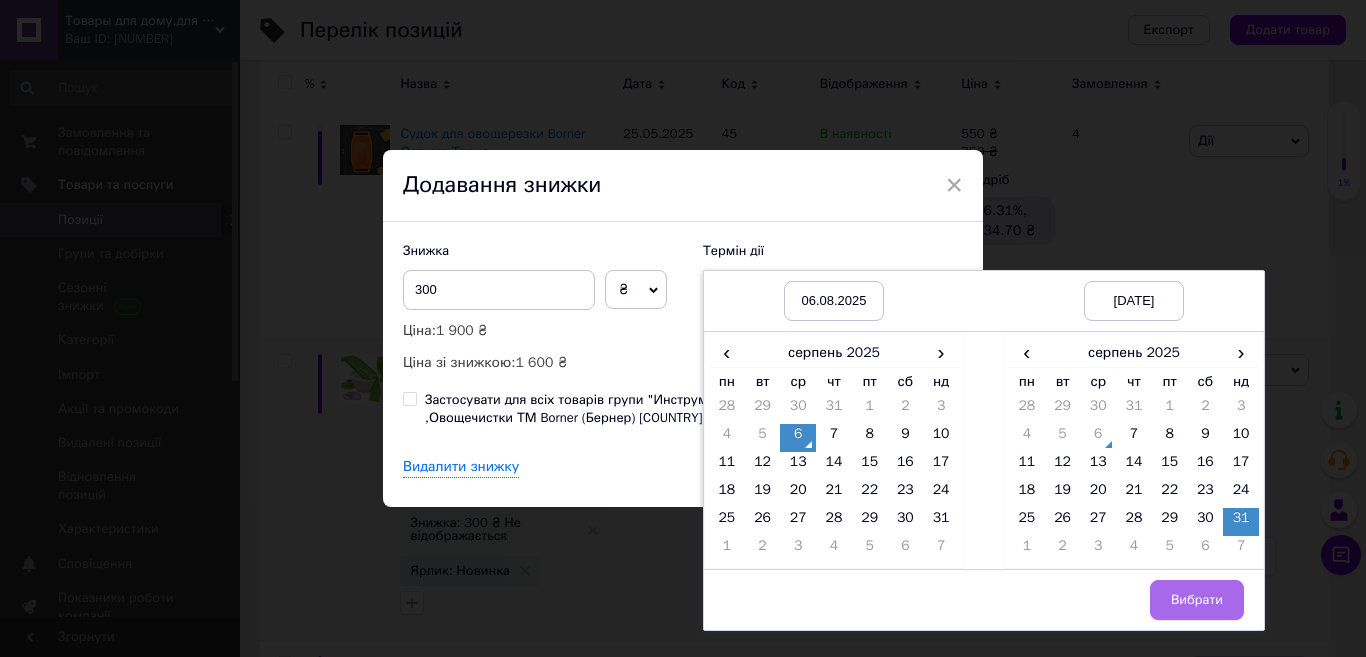 click on "Вибрати" at bounding box center [1197, 600] 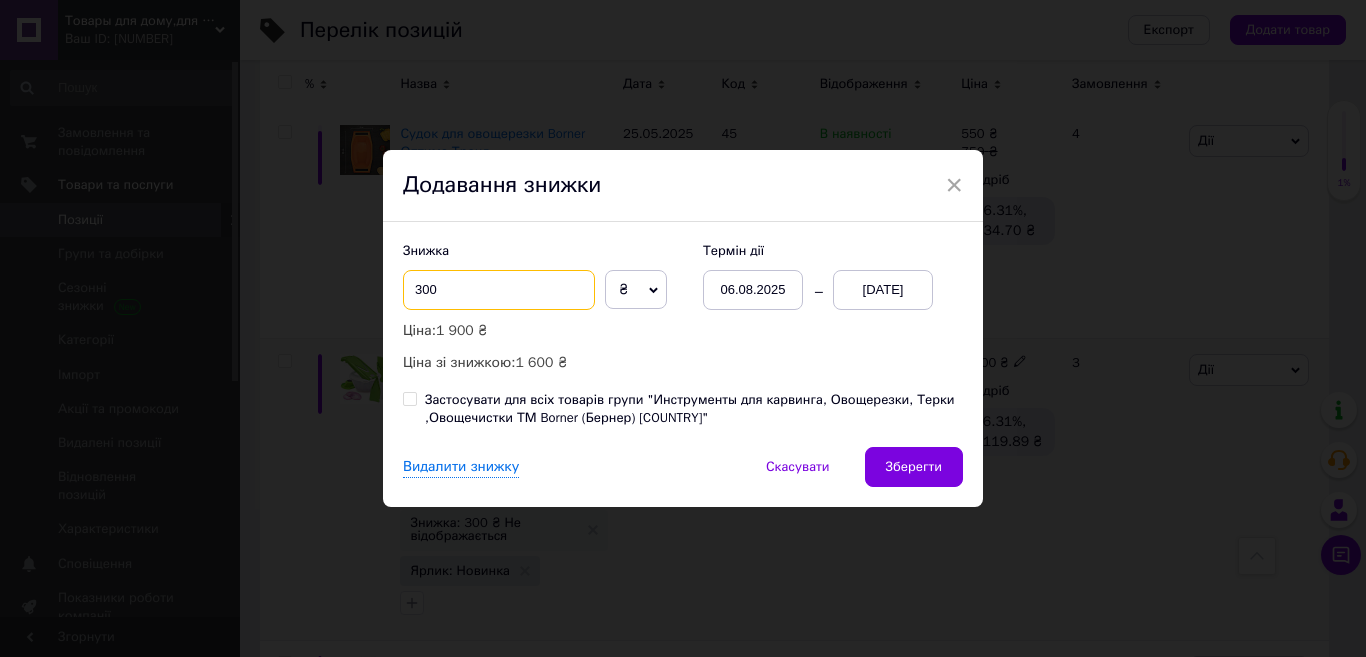 click on "300" at bounding box center [499, 290] 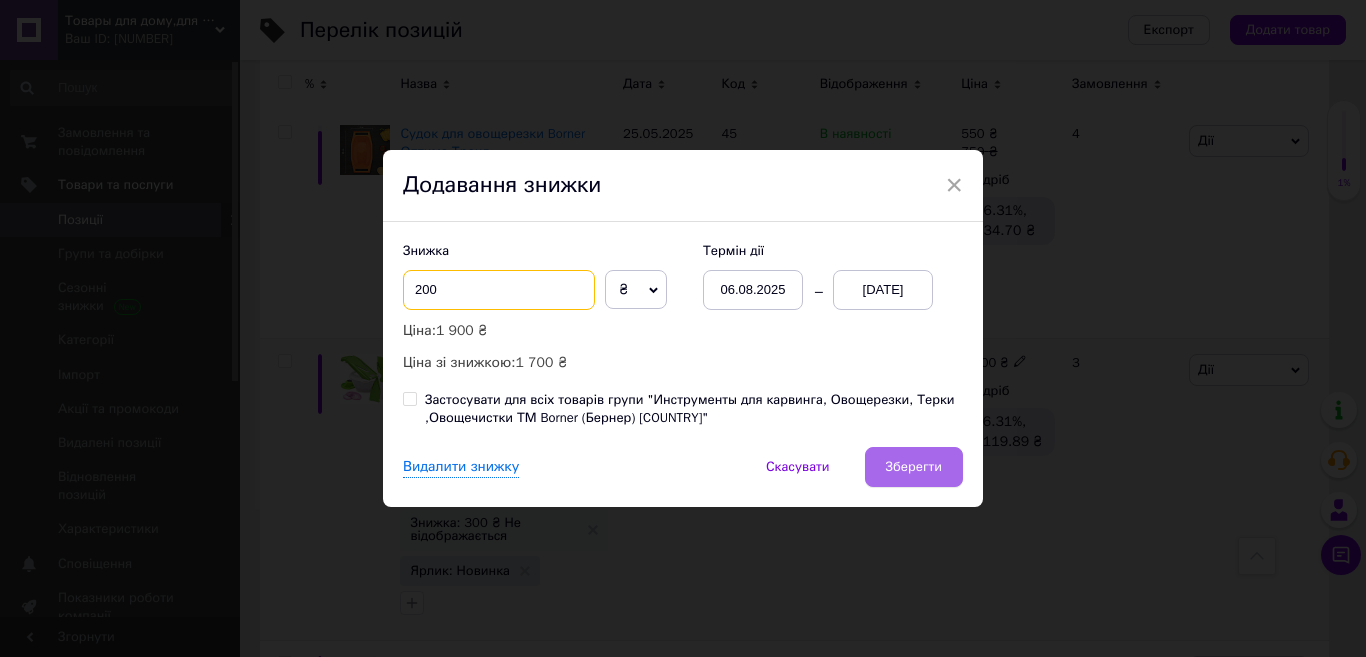 type on "200" 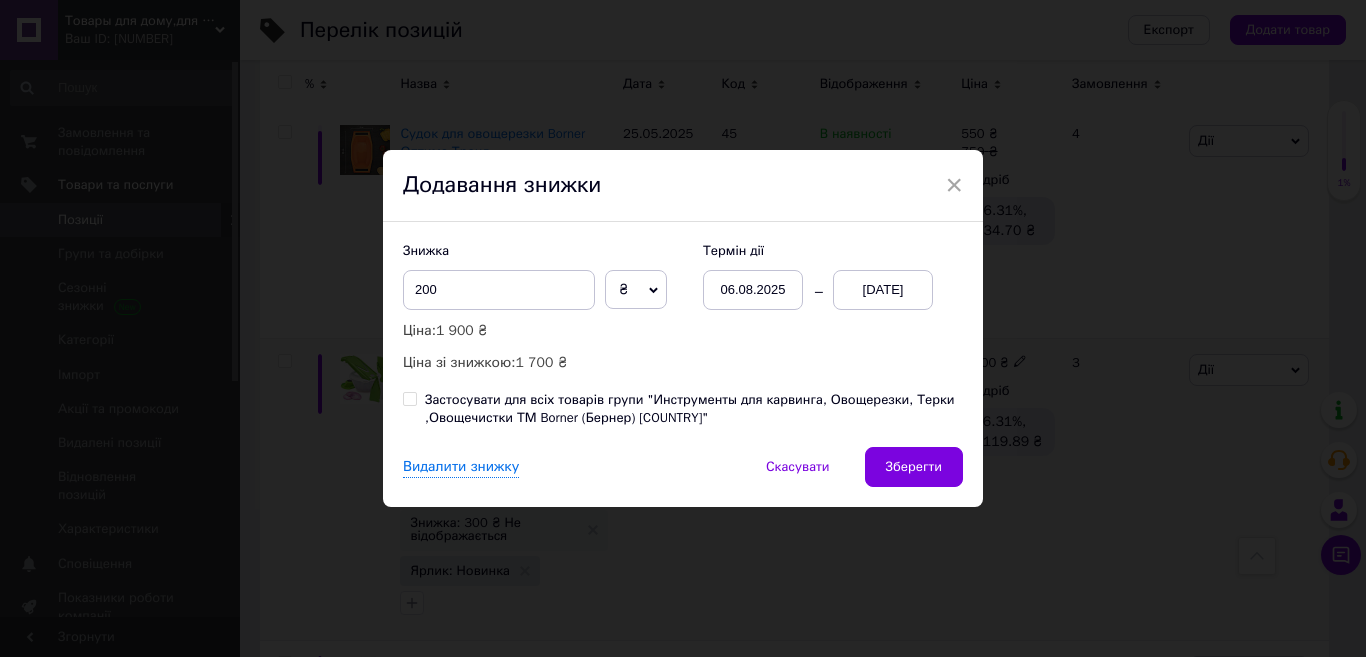 click on "Зберегти" at bounding box center [914, 467] 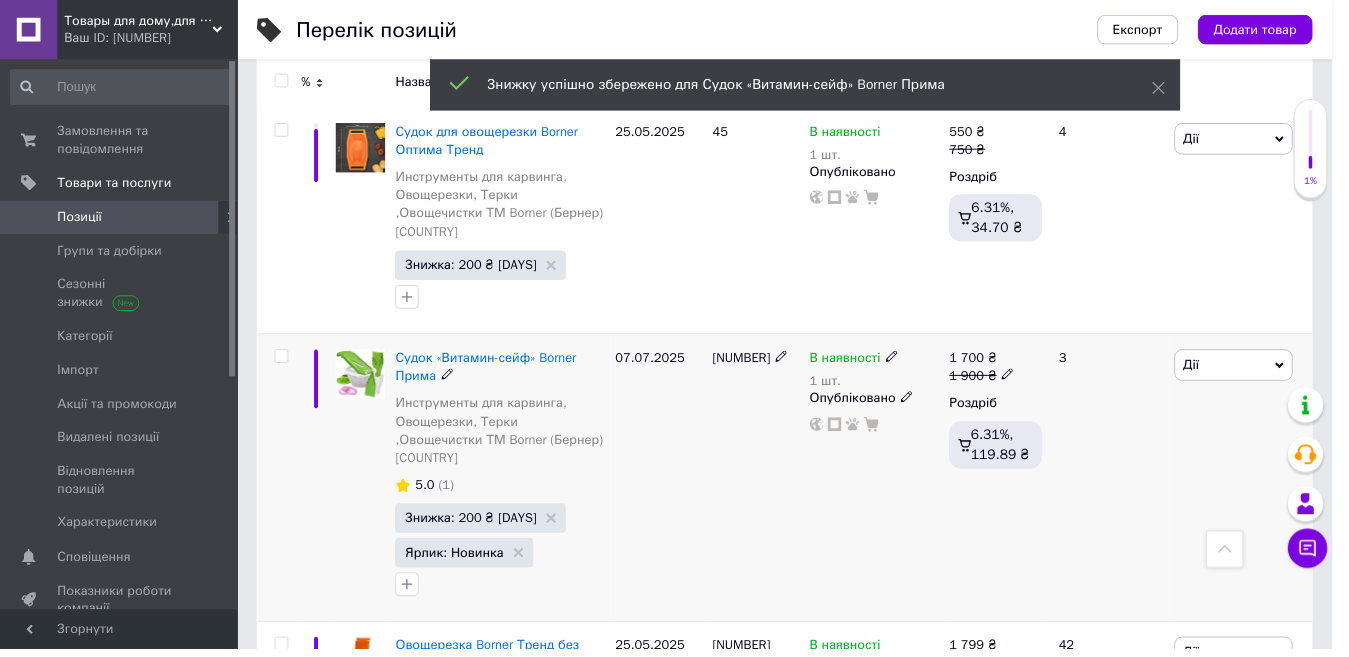 scroll, scrollTop: 0, scrollLeft: 90, axis: horizontal 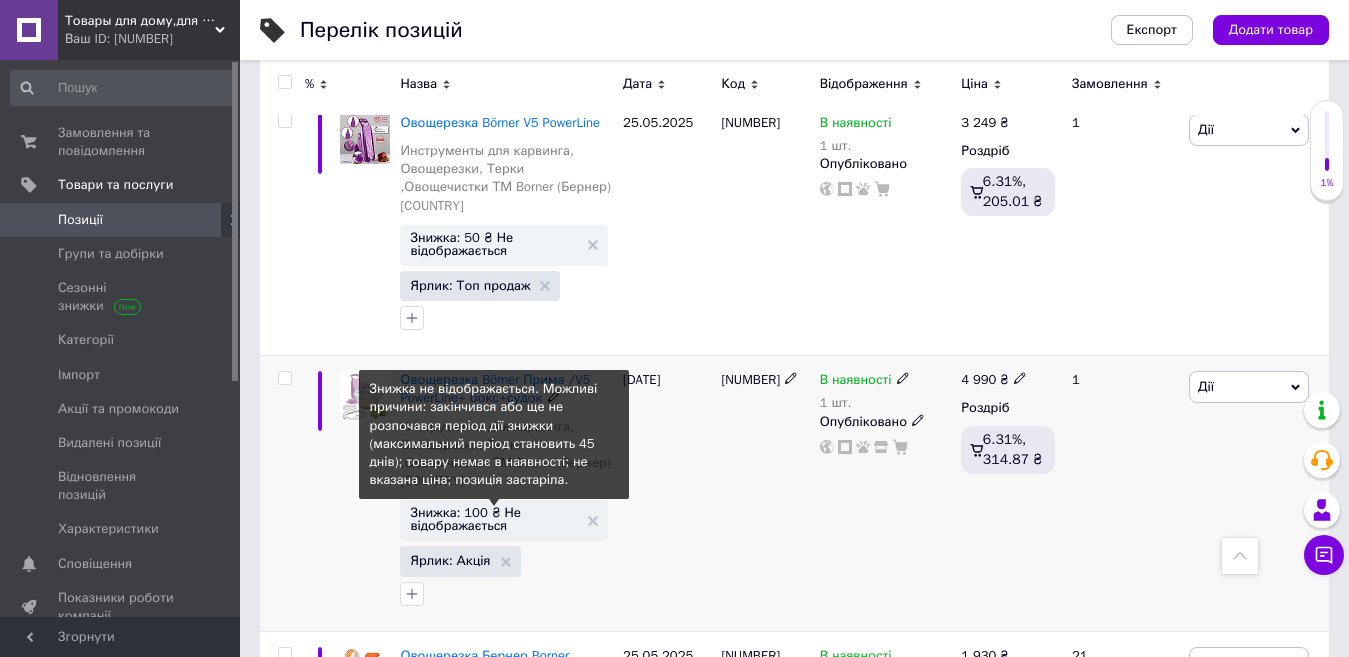 click on "Знижка: 100 ₴ Не відображається" at bounding box center (494, 519) 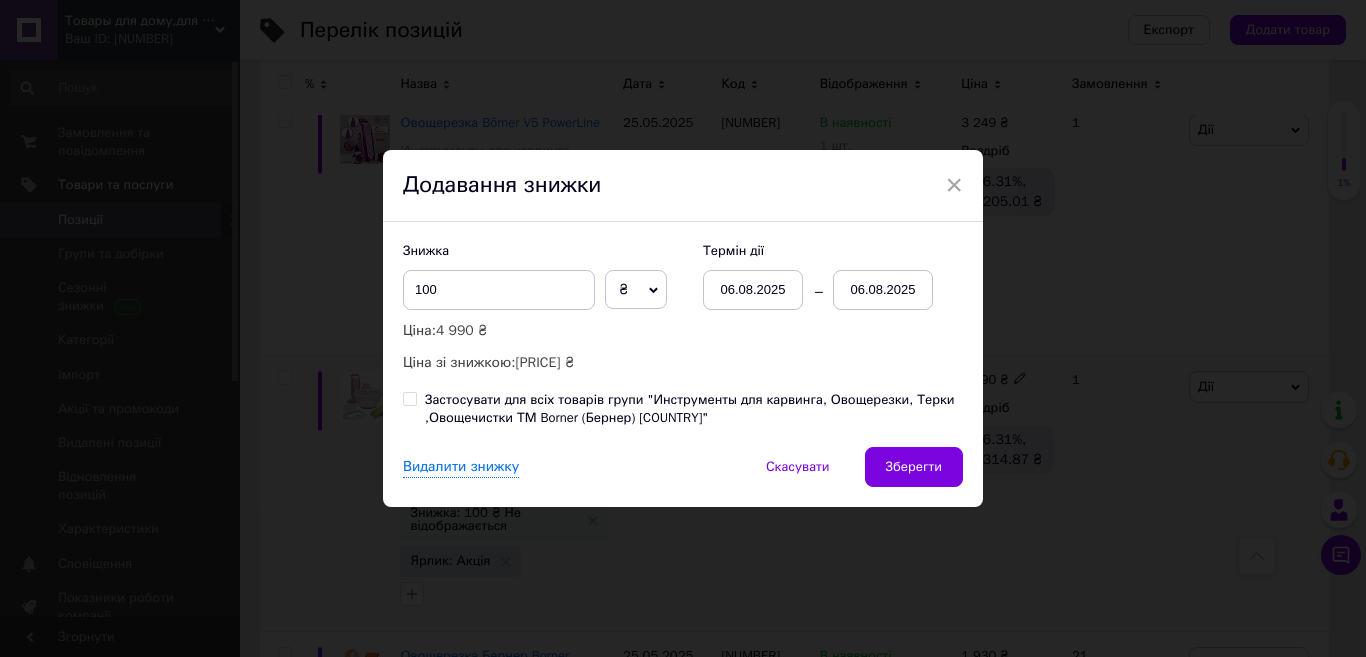 click on "06.08.2025" at bounding box center [883, 290] 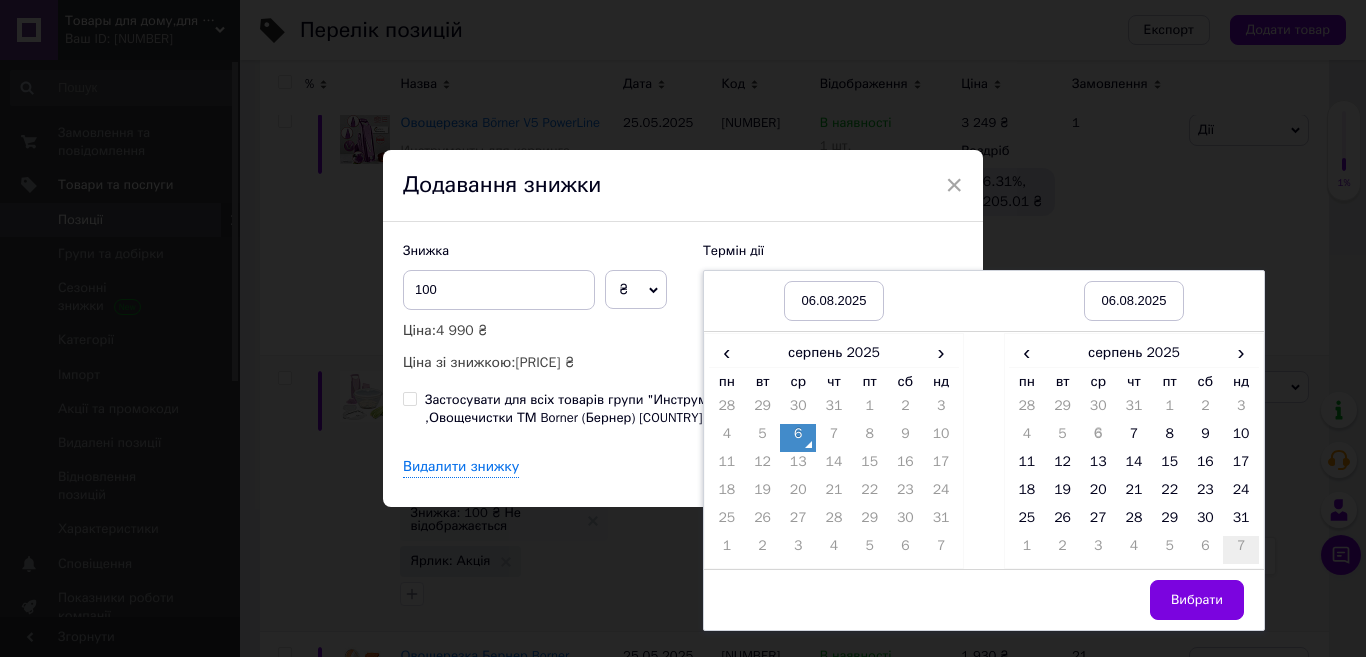 click on "7" at bounding box center [1241, 550] 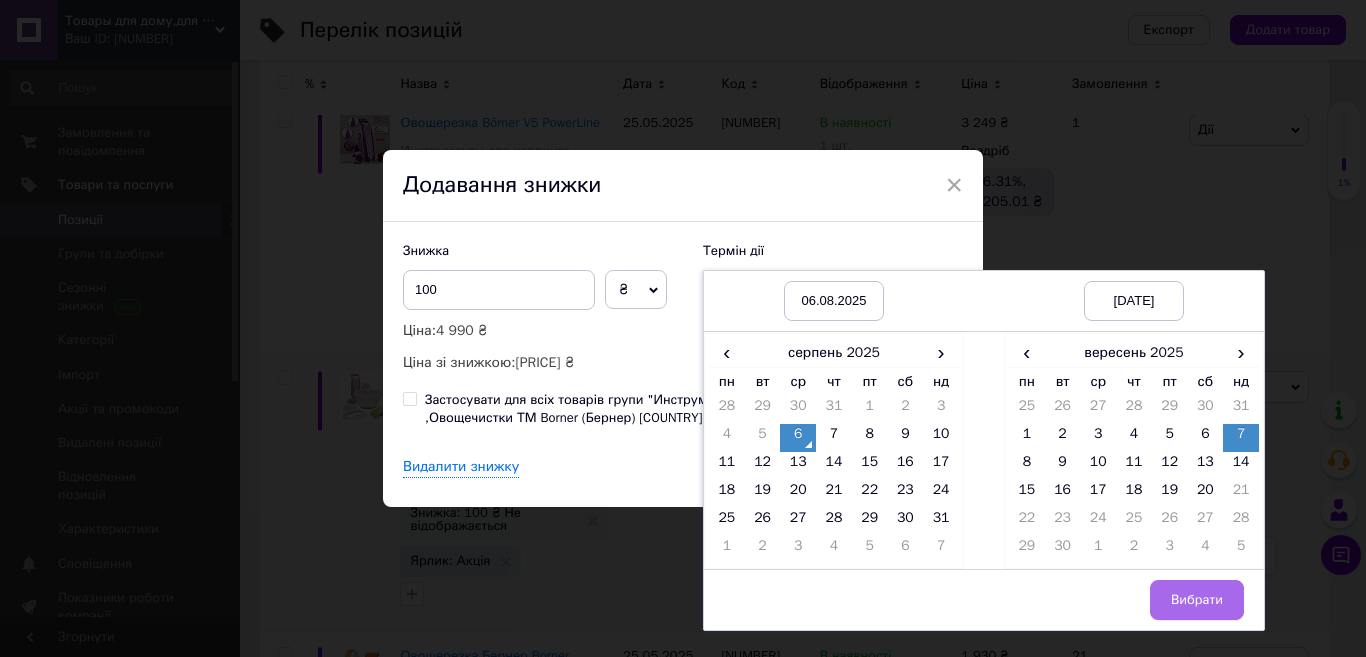 click on "Вибрати" at bounding box center [1197, 600] 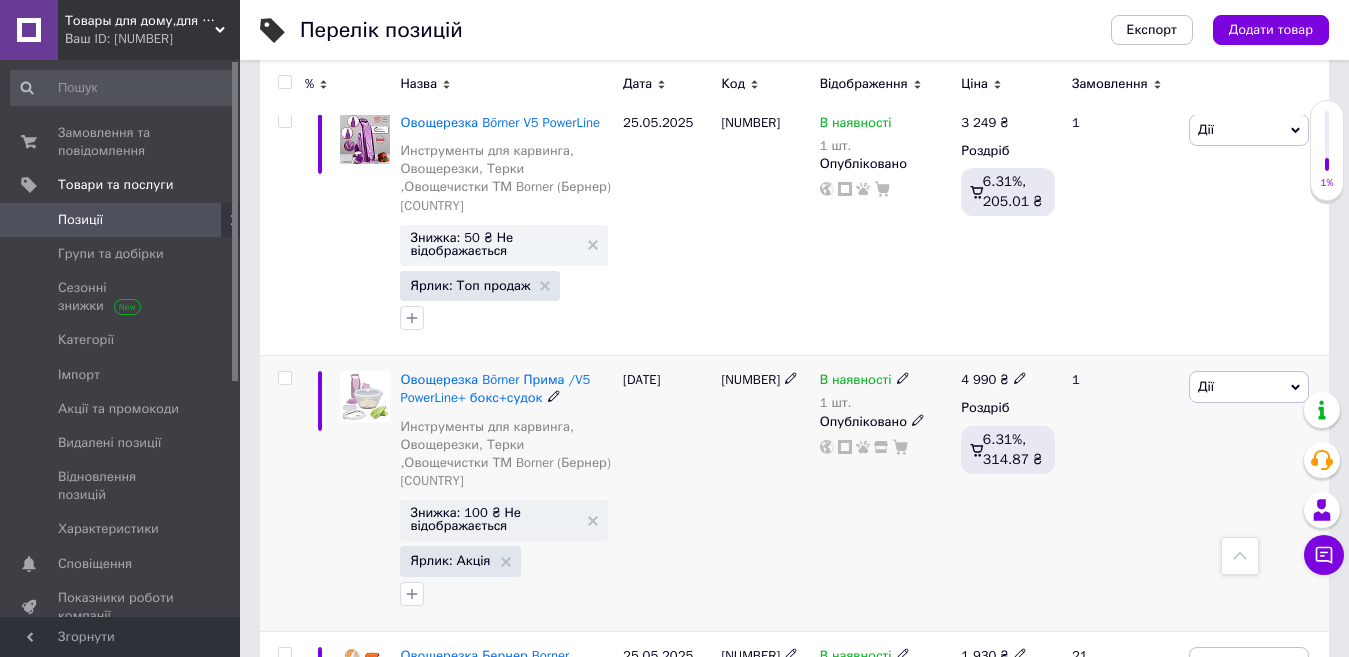 scroll, scrollTop: 0, scrollLeft: 90, axis: horizontal 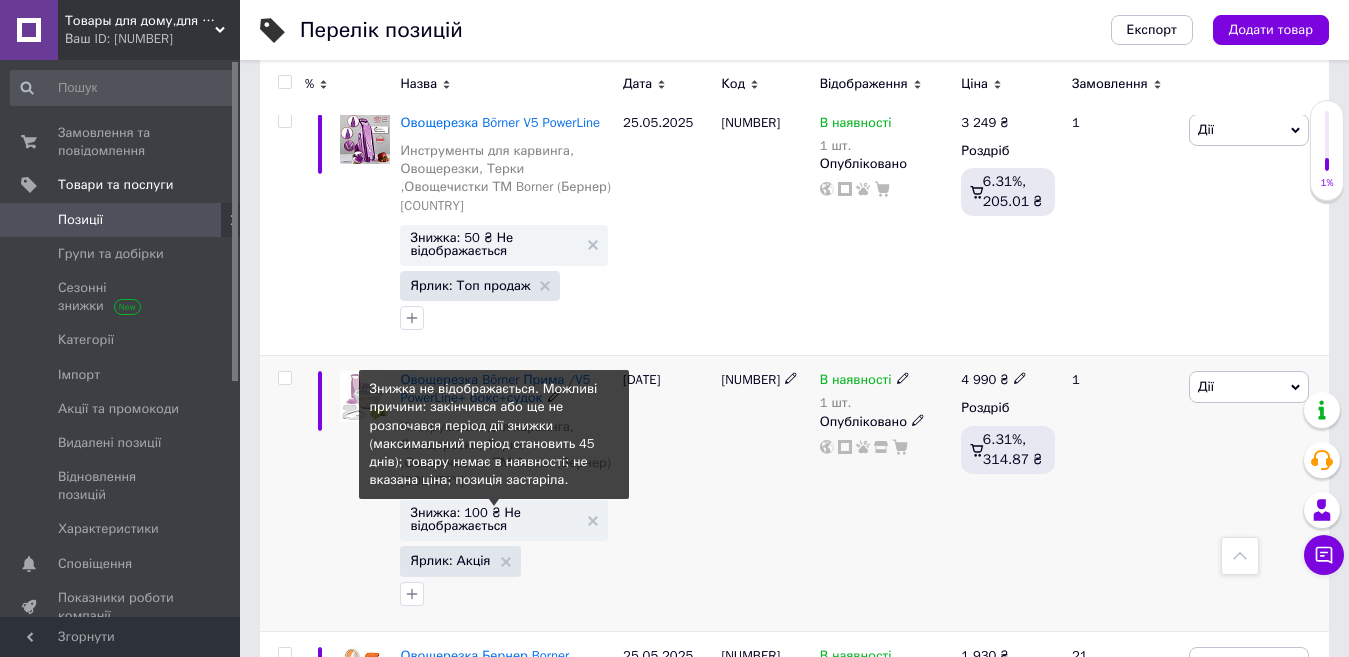 click on "Знижка: 100 ₴ Не відображається" at bounding box center (494, 519) 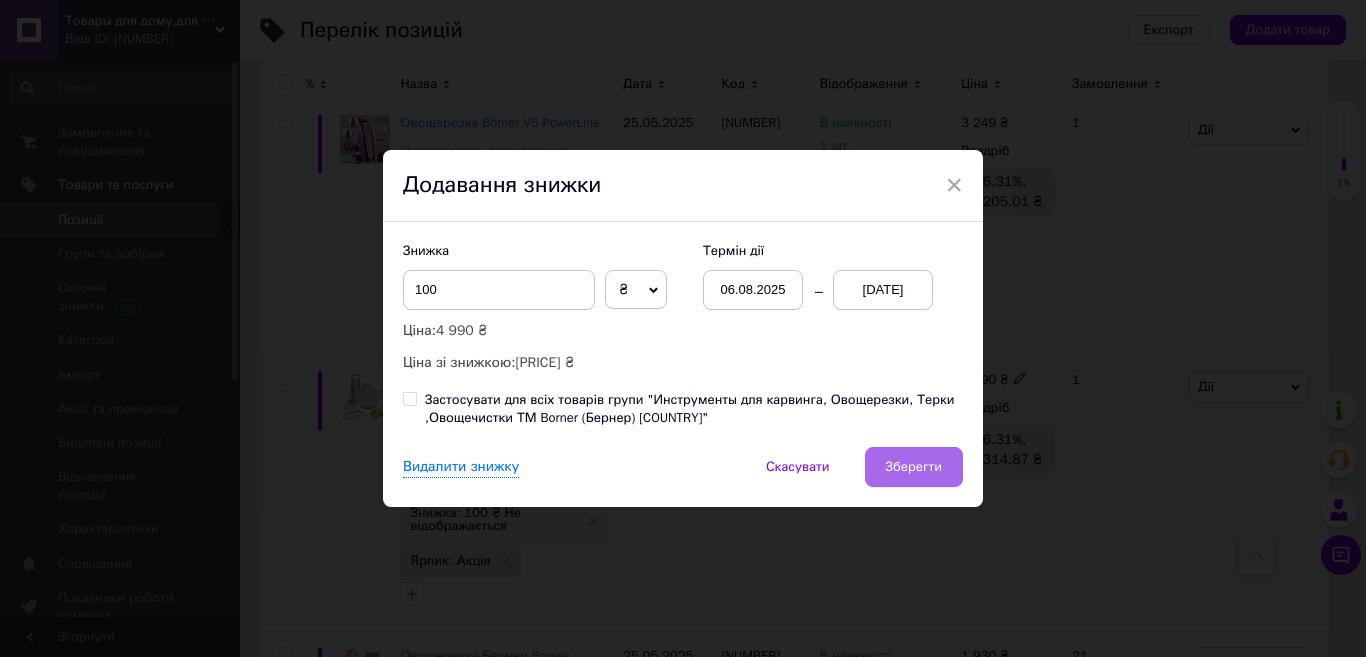 click on "Зберегти" at bounding box center [914, 467] 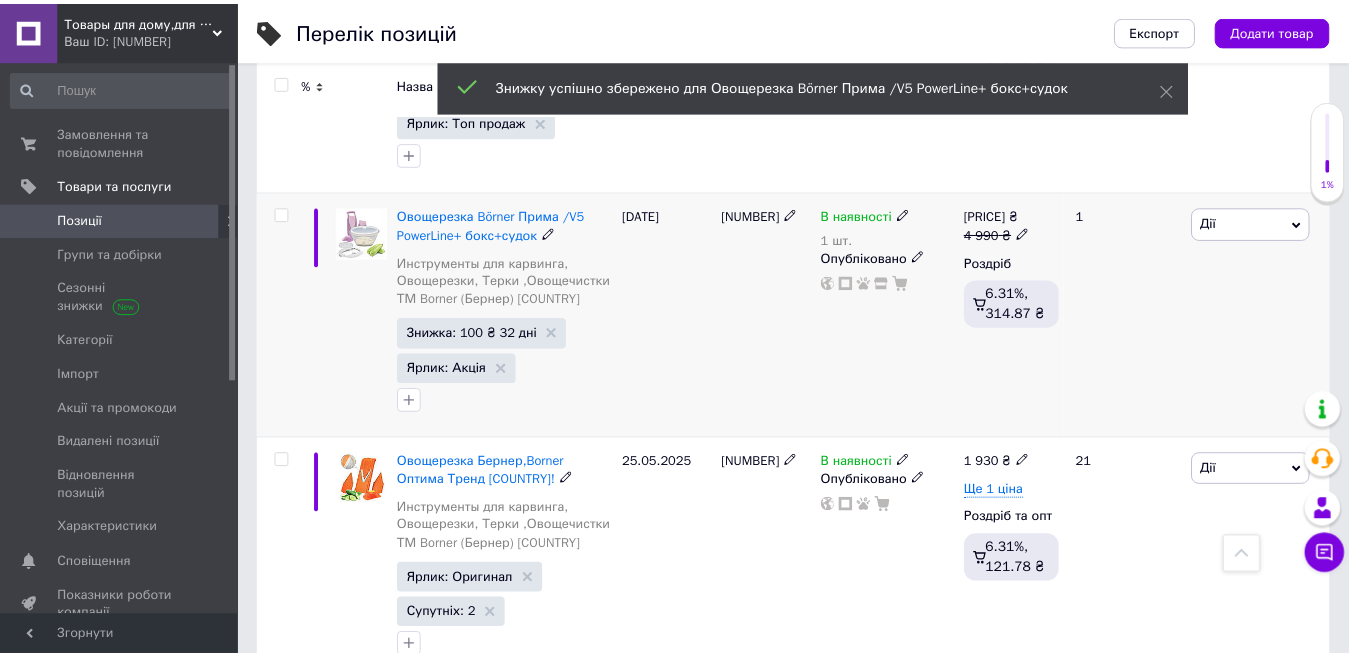 scroll, scrollTop: 0, scrollLeft: 90, axis: horizontal 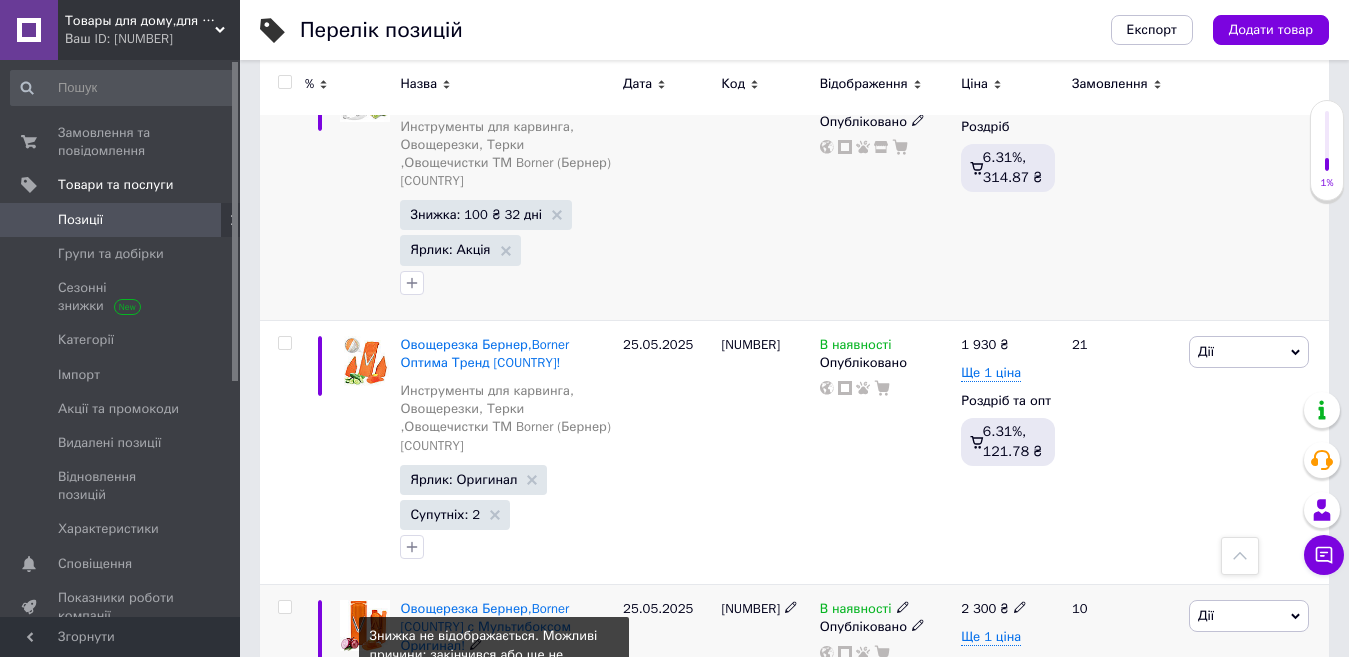 click on "Знижка: 310 ₴ Не відображається" at bounding box center [494, 766] 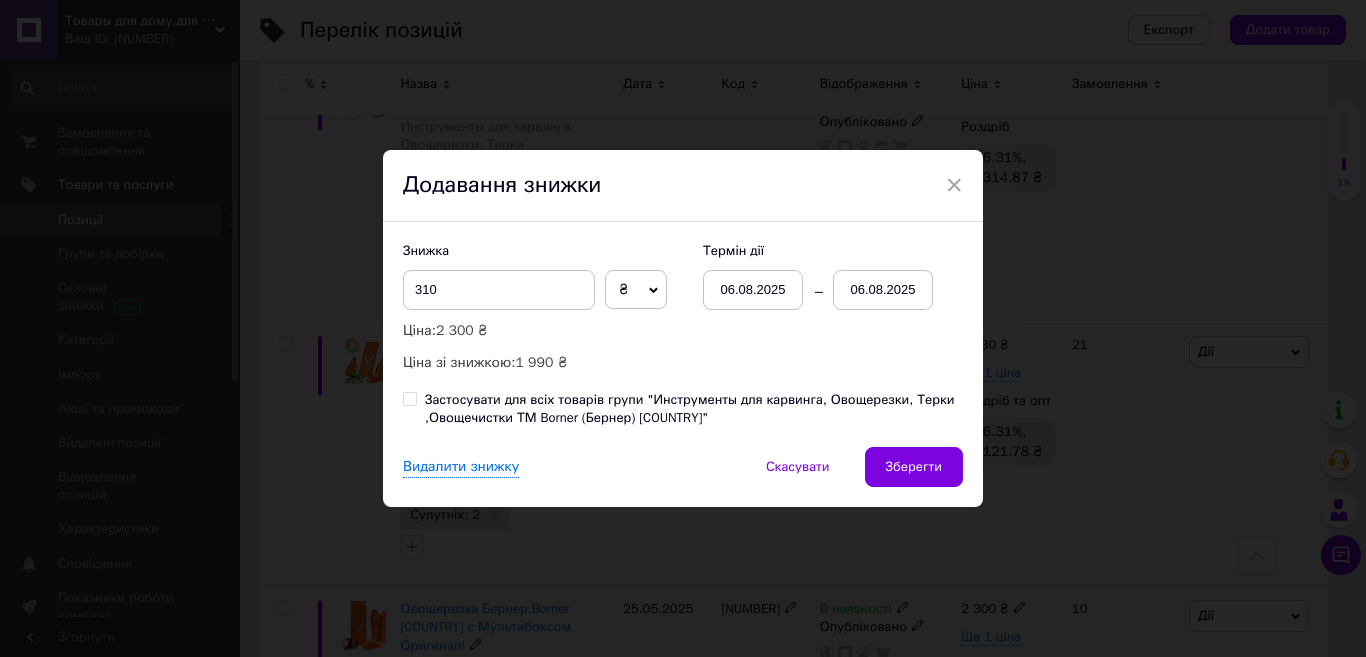 click on "06.08.2025" at bounding box center (883, 290) 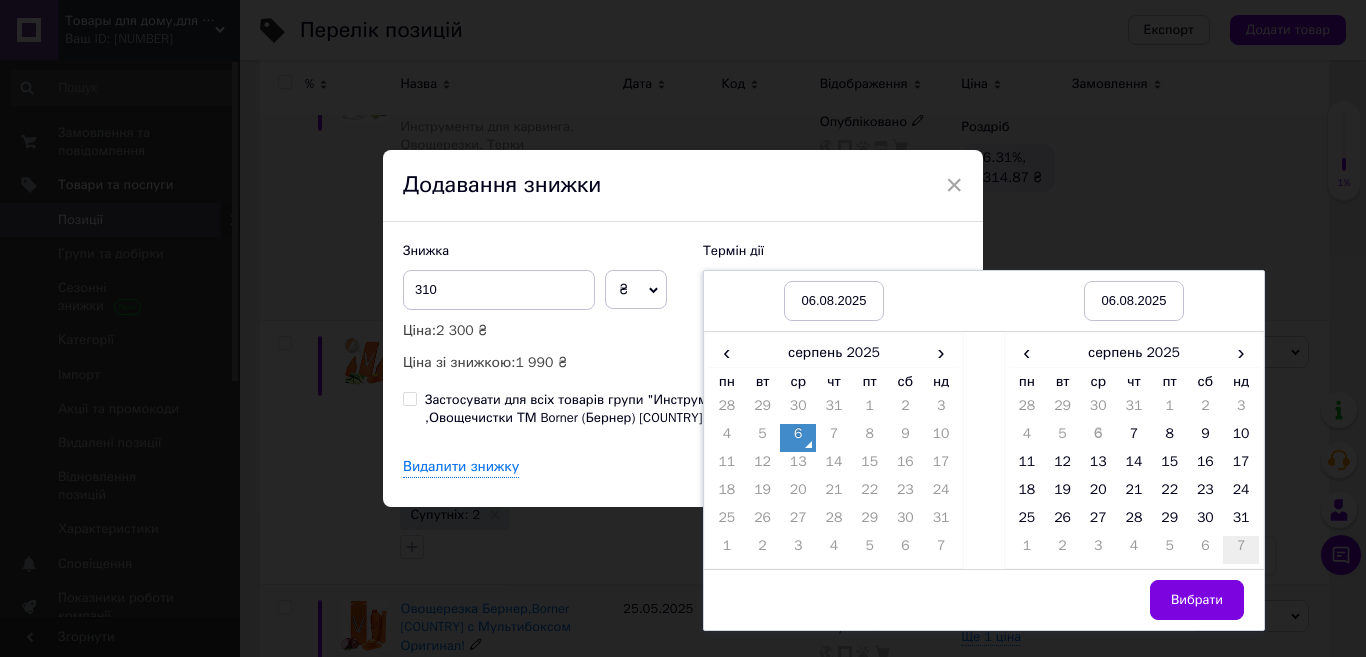 click on "7" at bounding box center (1241, 550) 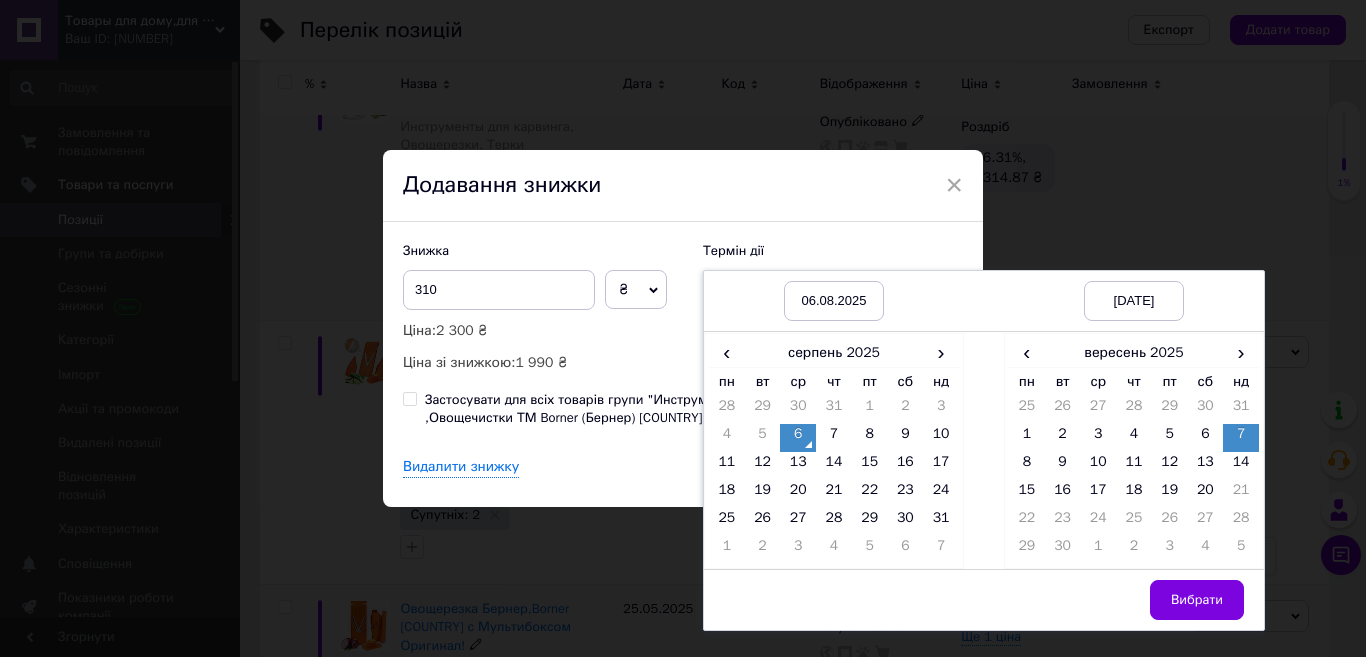 drag, startPoint x: 1210, startPoint y: 595, endPoint x: 902, endPoint y: 464, distance: 334.70135 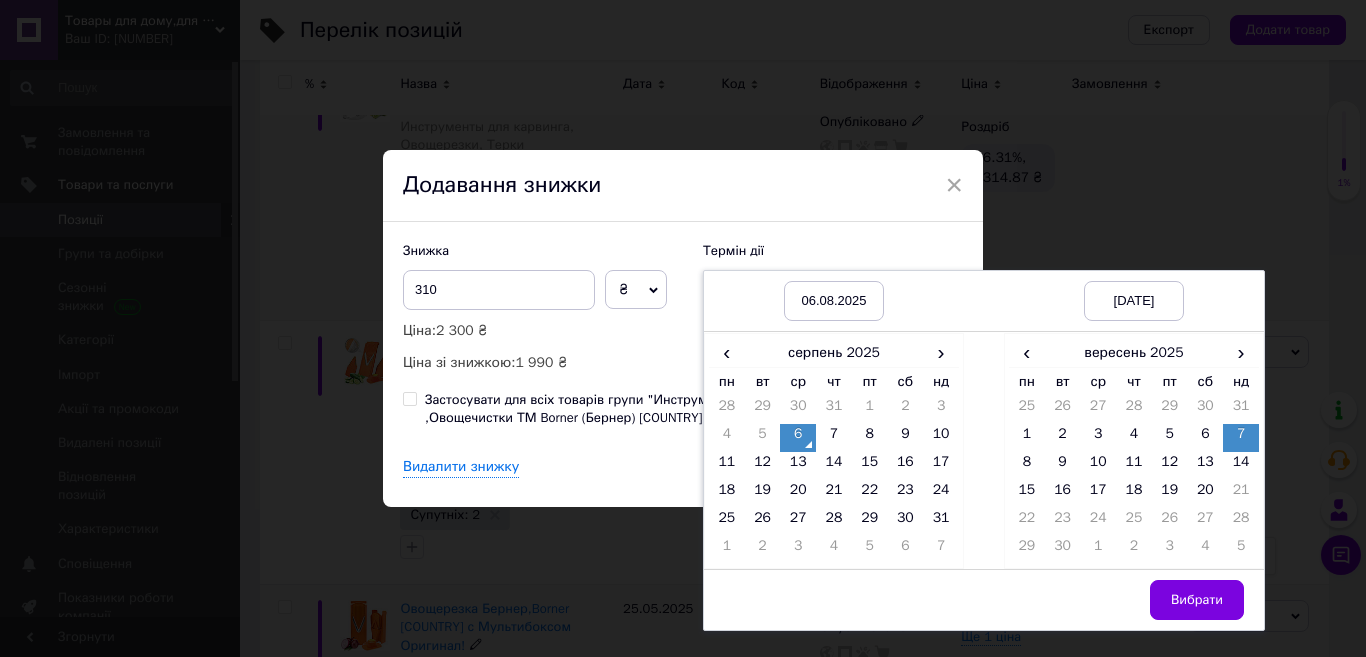 click on "В наявності Опубліковано" at bounding box center (886, 732) 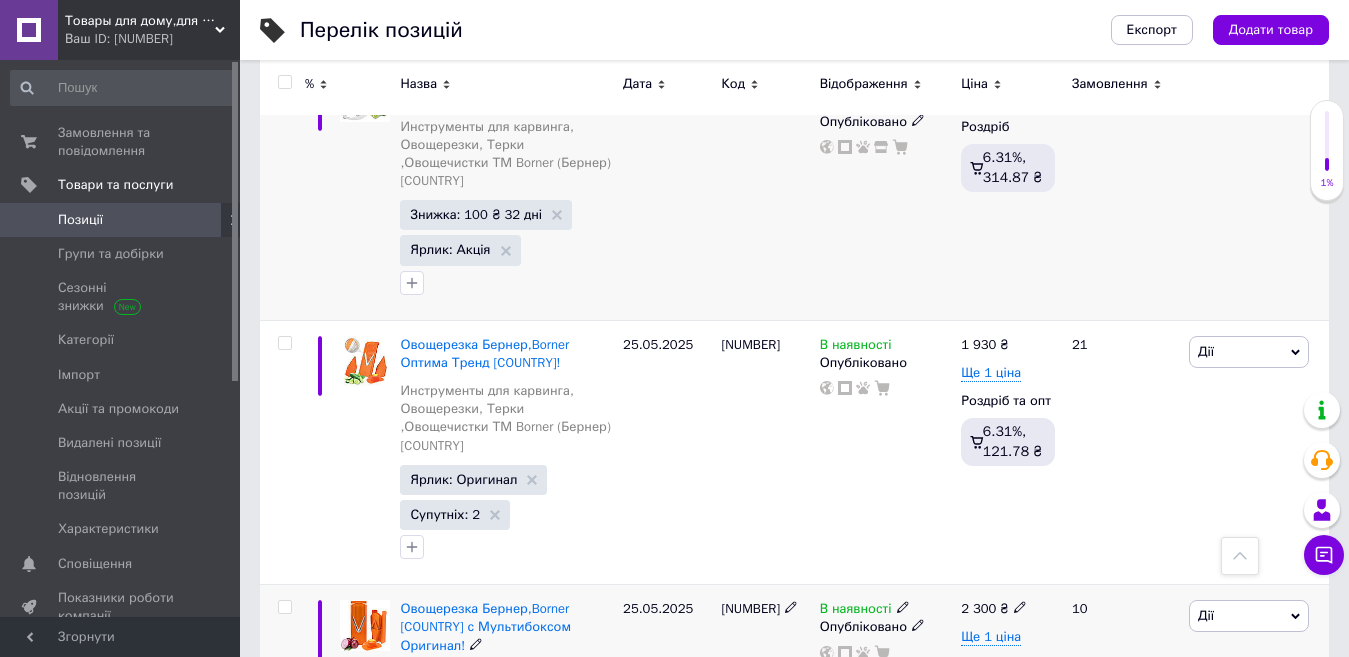 scroll, scrollTop: 0, scrollLeft: 90, axis: horizontal 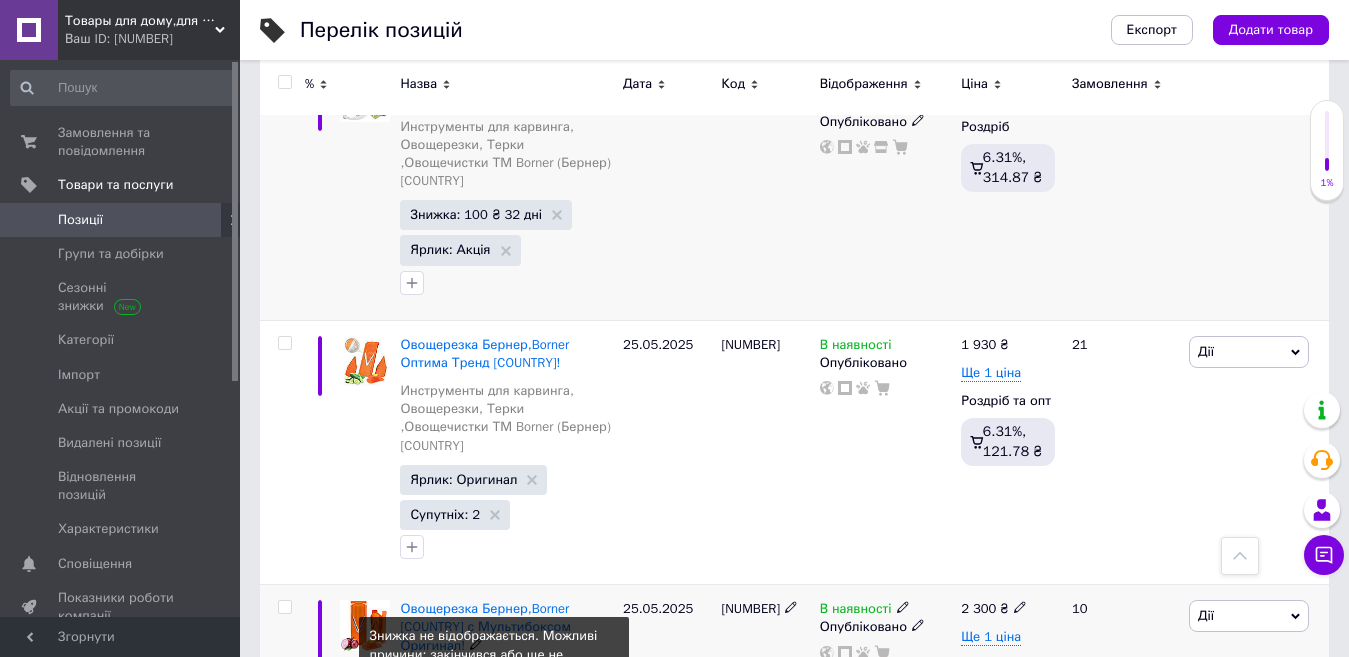 click on "Знижка: 310 ₴ Не відображається" at bounding box center (494, 766) 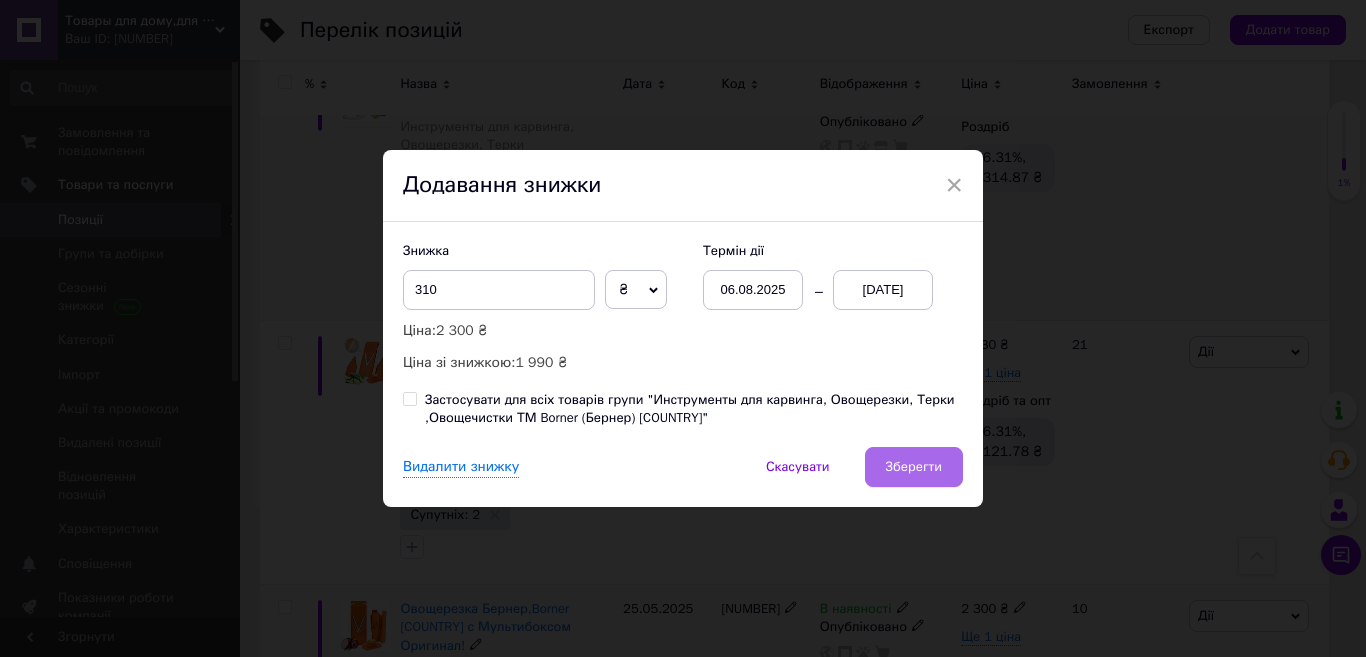 click on "Зберегти" at bounding box center [914, 467] 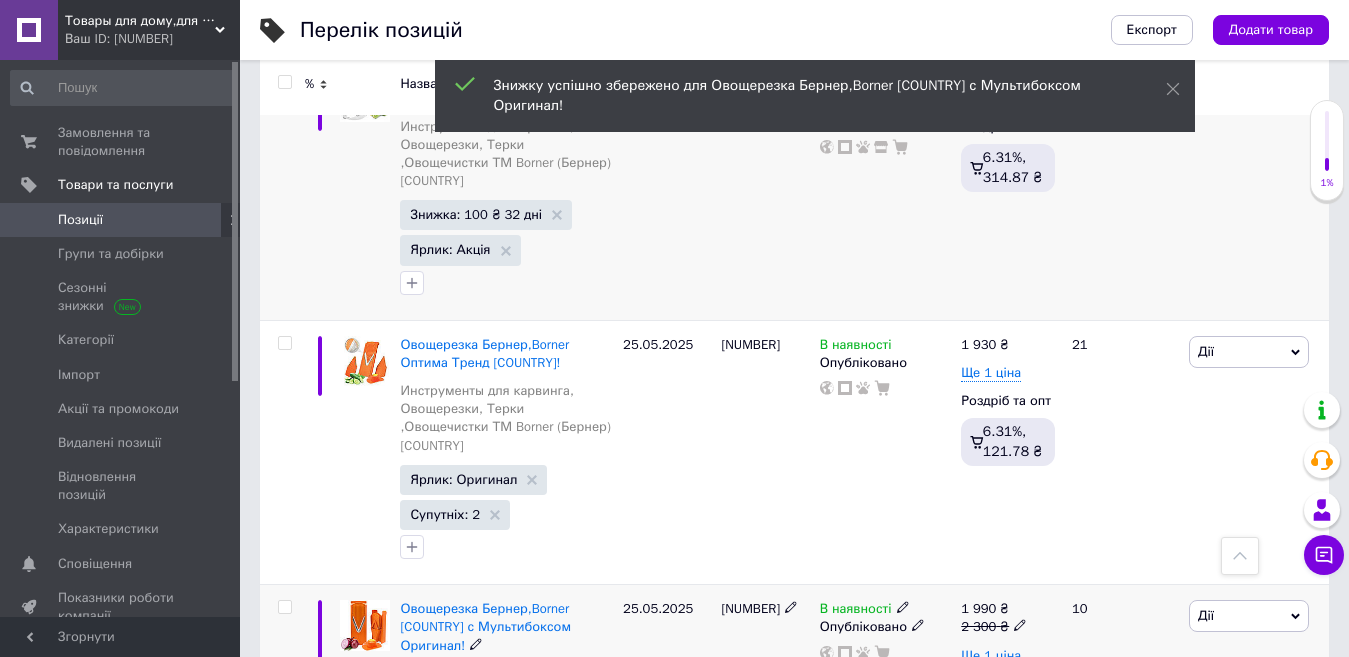 scroll, scrollTop: 0, scrollLeft: 90, axis: horizontal 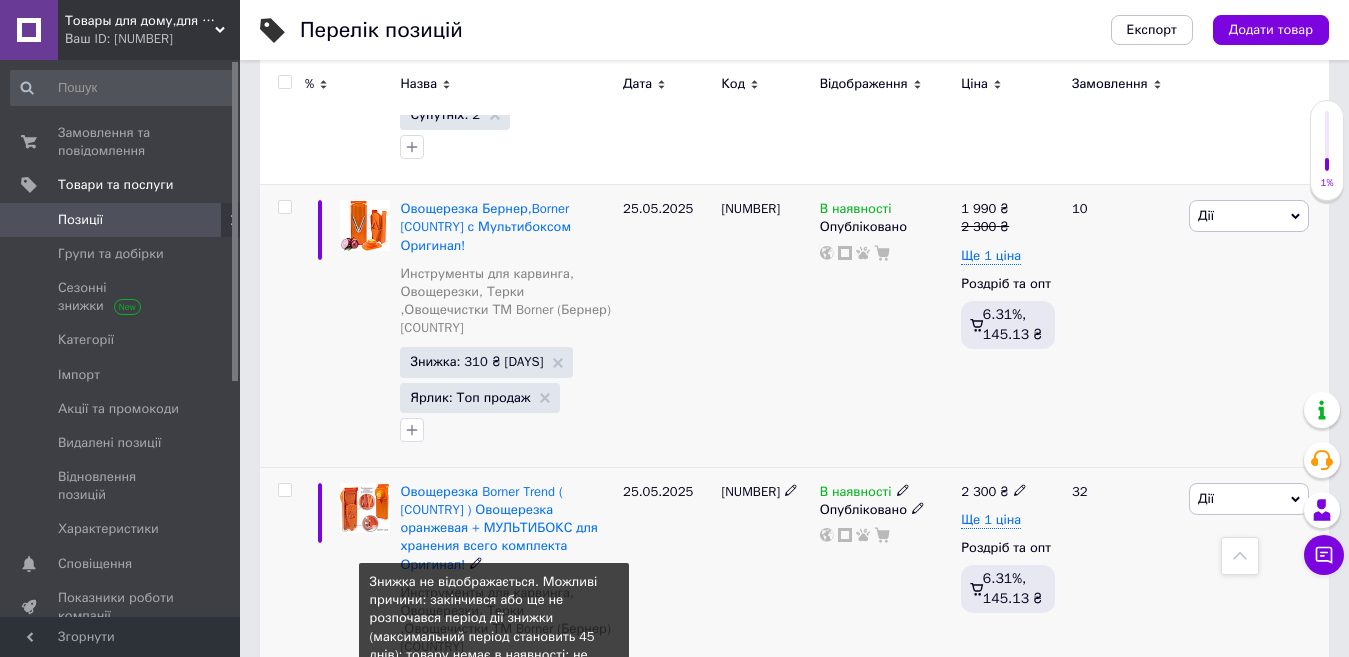 click on "Знижка: 310 ₴ Не відображається" at bounding box center [494, 712] 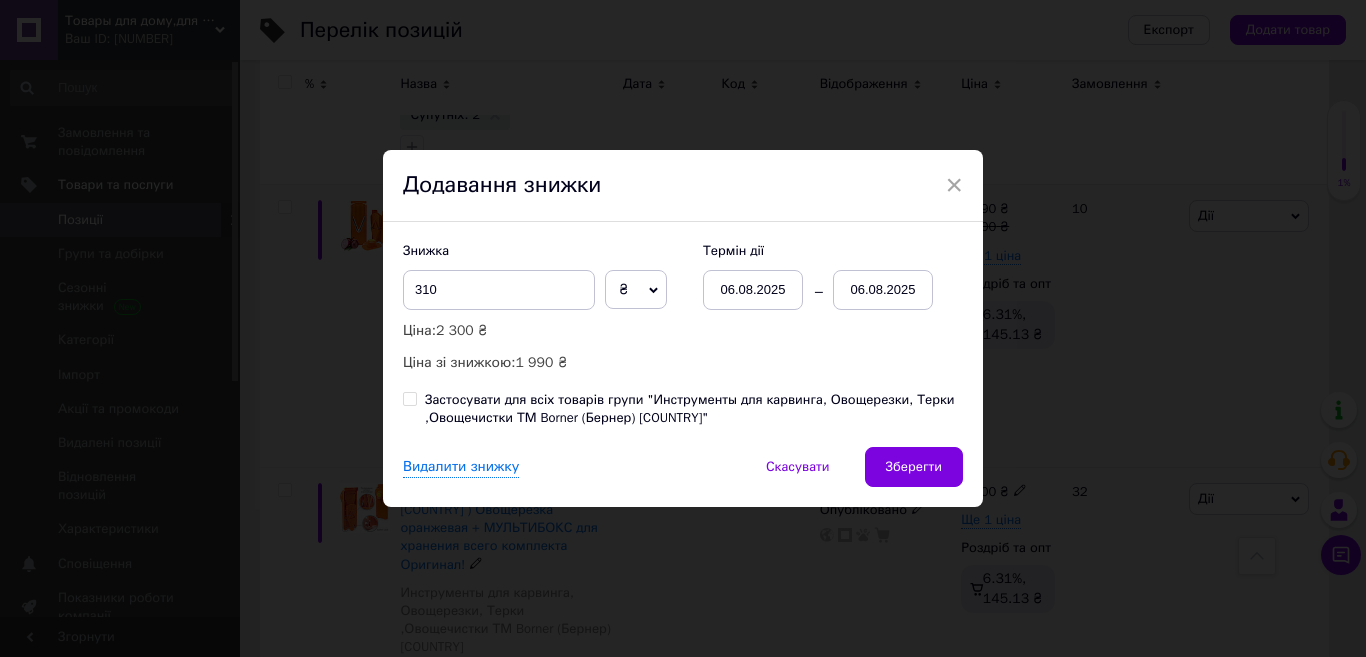 click on "06.08.2025" at bounding box center (883, 290) 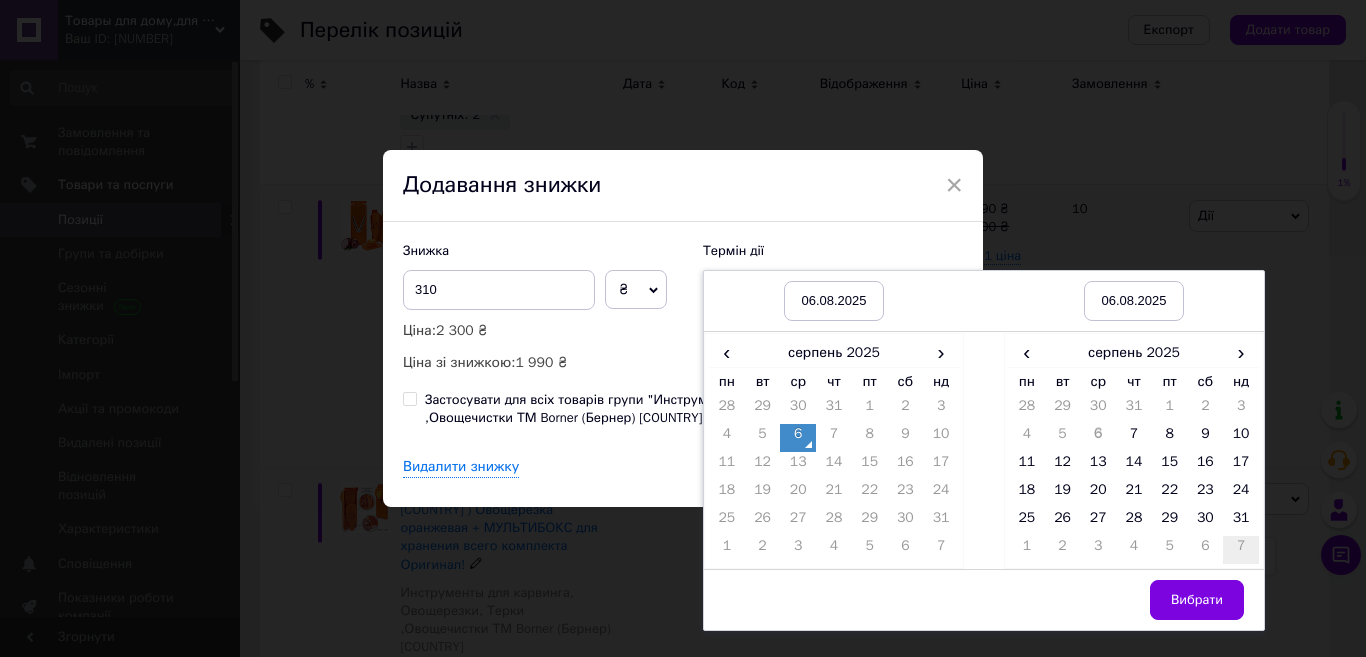 click on "7" at bounding box center (1241, 550) 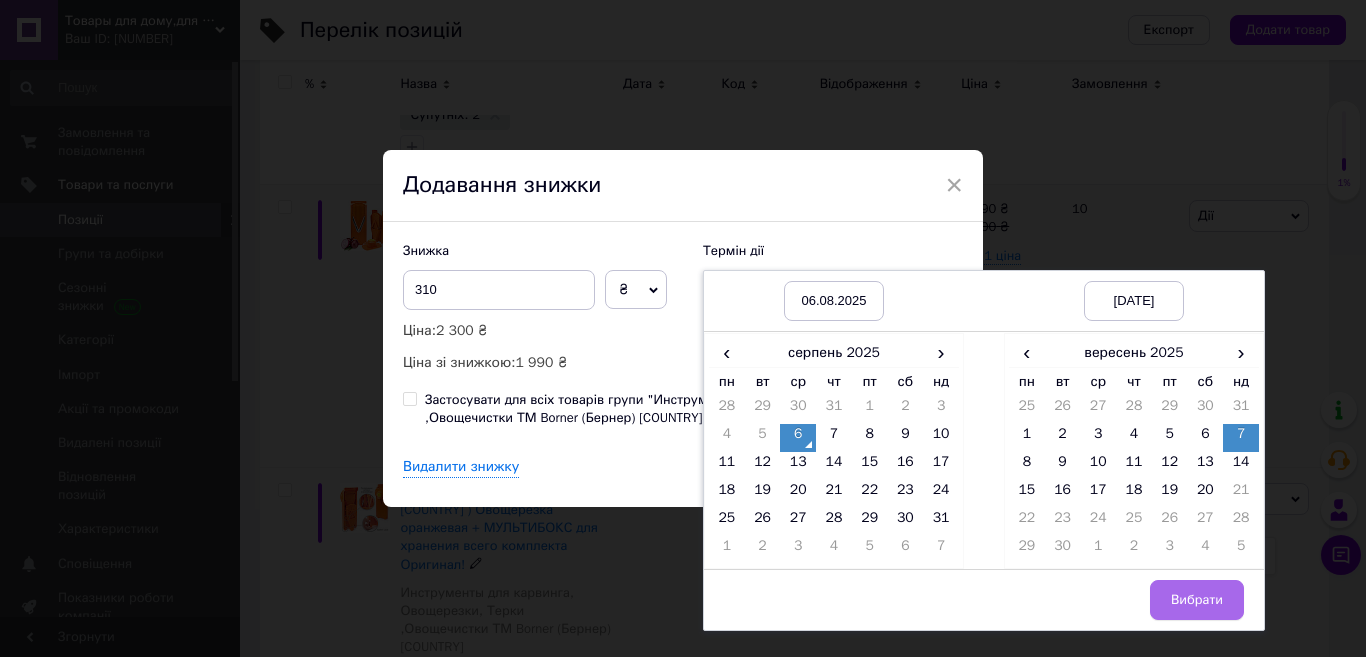 click on "Вибрати" at bounding box center [1197, 600] 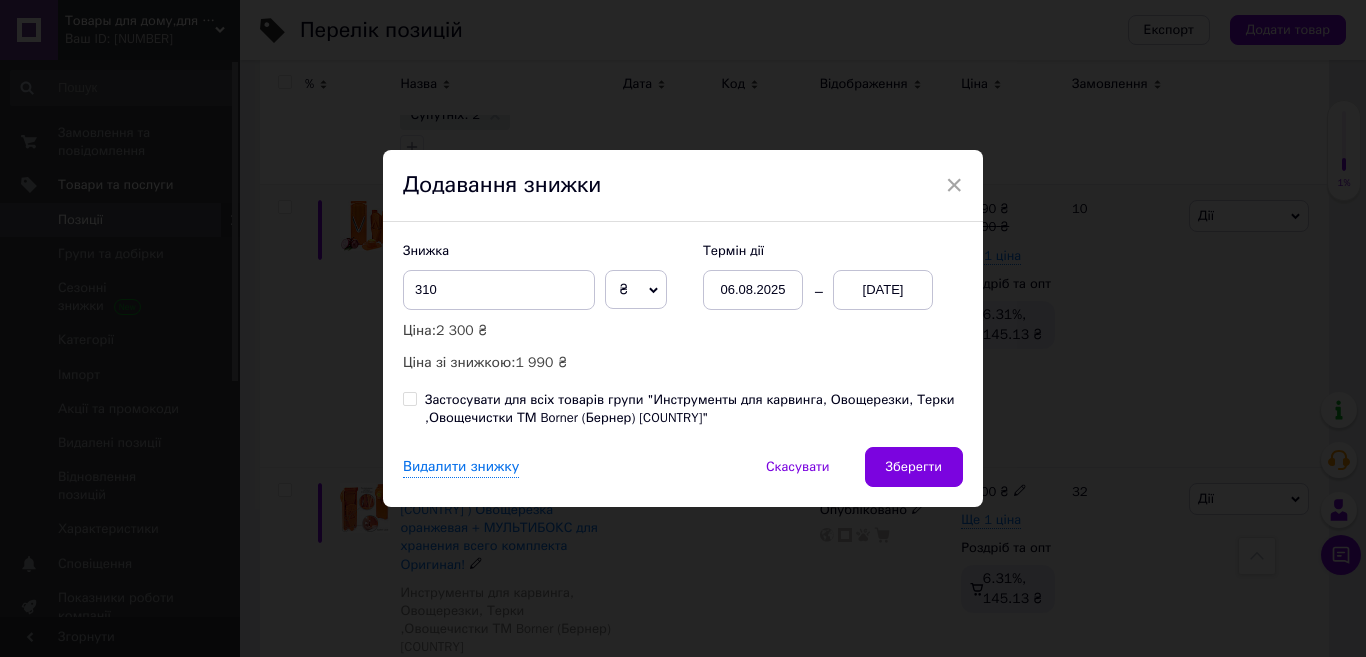 click on "Зберегти" at bounding box center [914, 467] 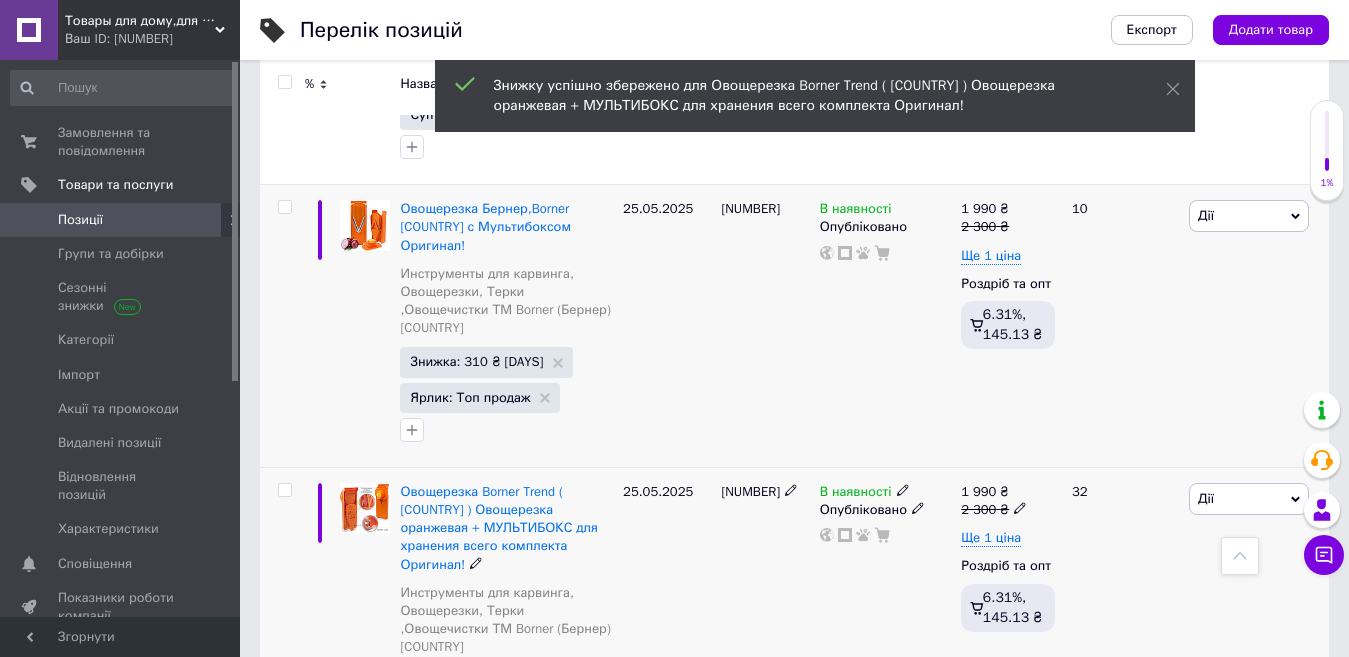 scroll, scrollTop: 0, scrollLeft: 90, axis: horizontal 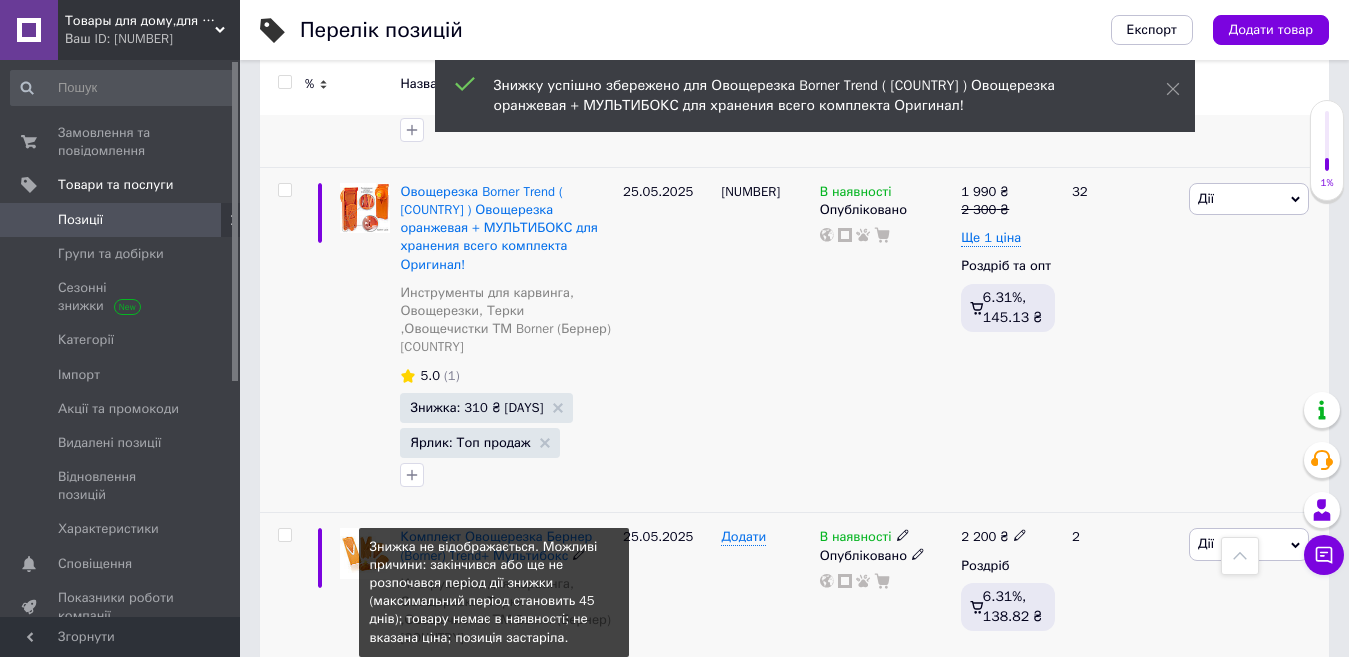 click on "Знижка: 210 ₴ Не відображається" at bounding box center (494, 677) 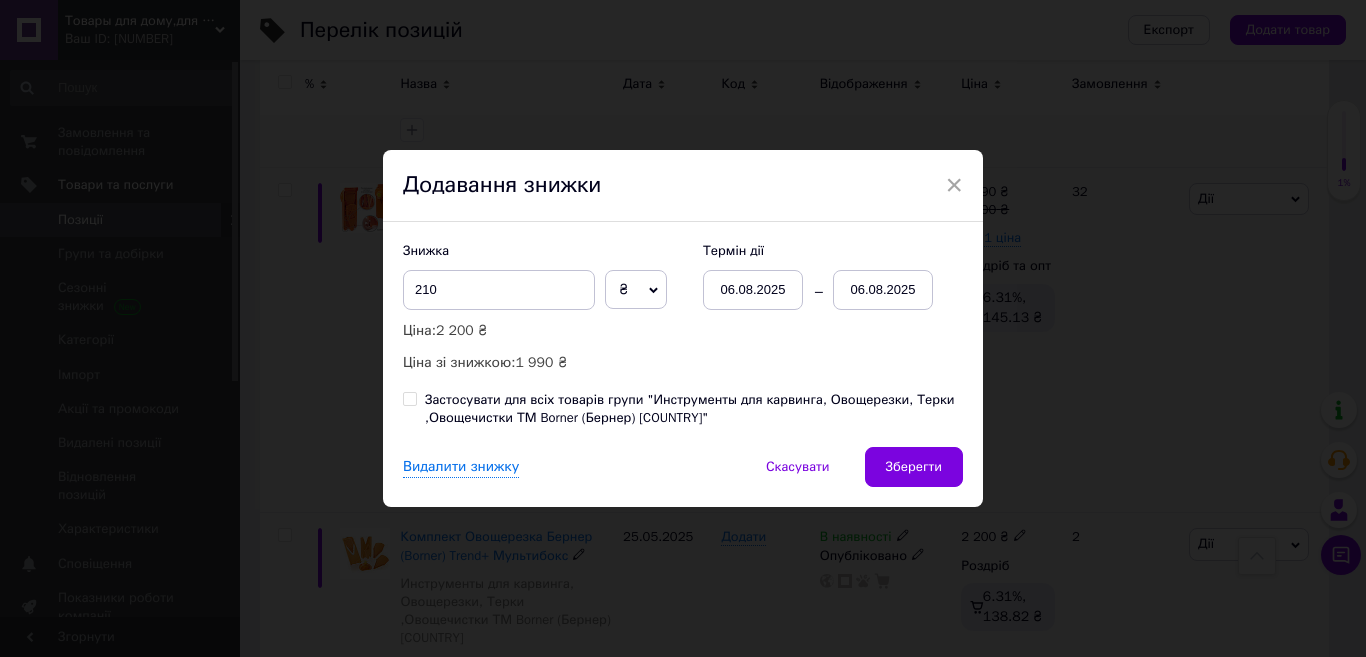 click on "06.08.2025" at bounding box center [883, 290] 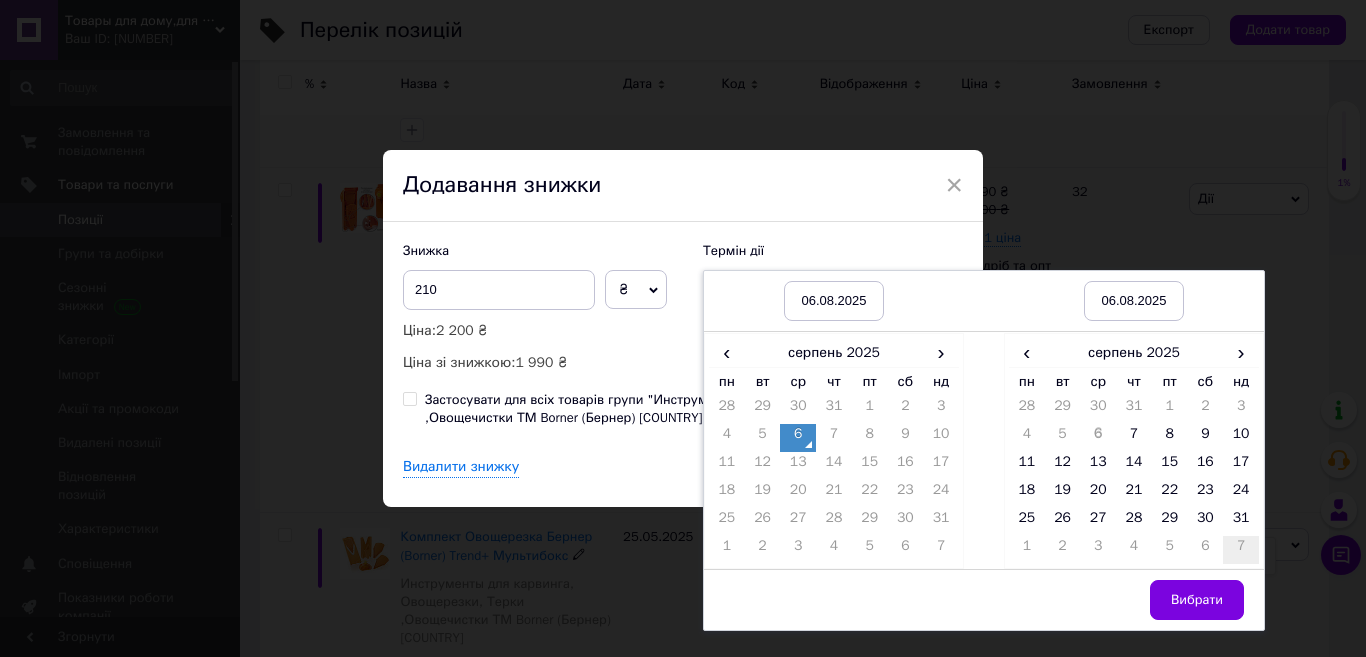 click on "7" at bounding box center (1241, 550) 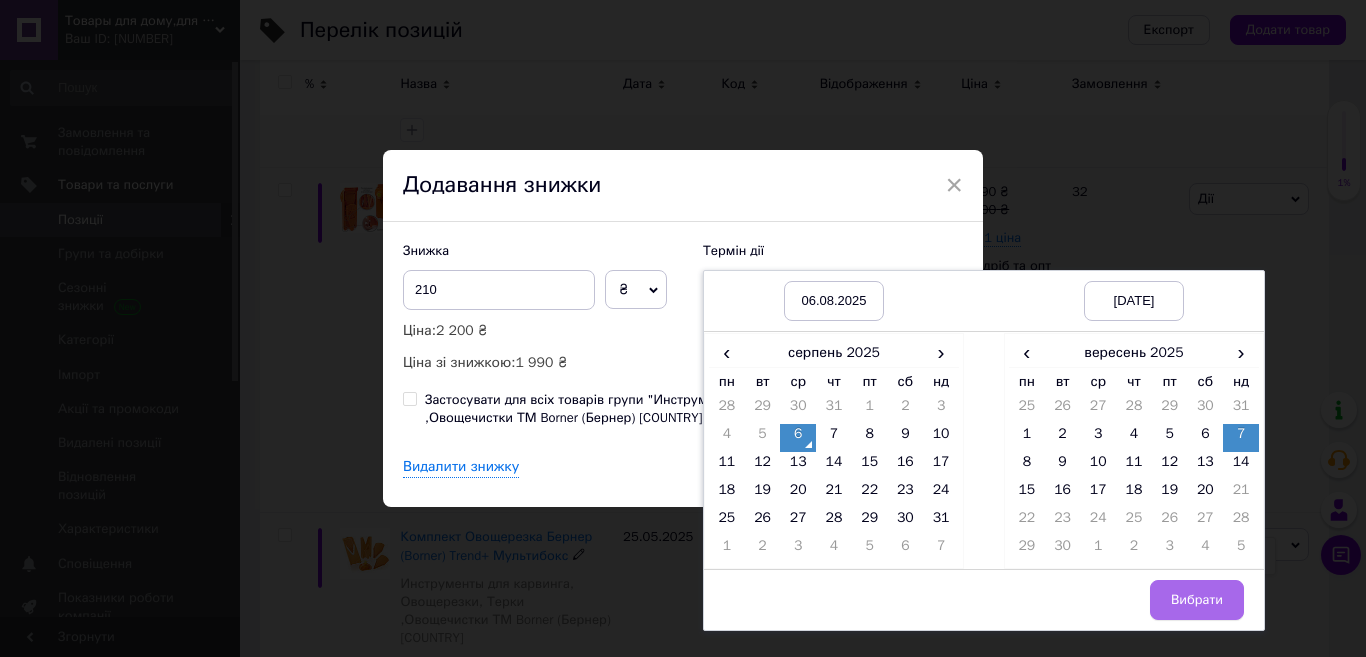 click on "Вибрати" at bounding box center [1197, 600] 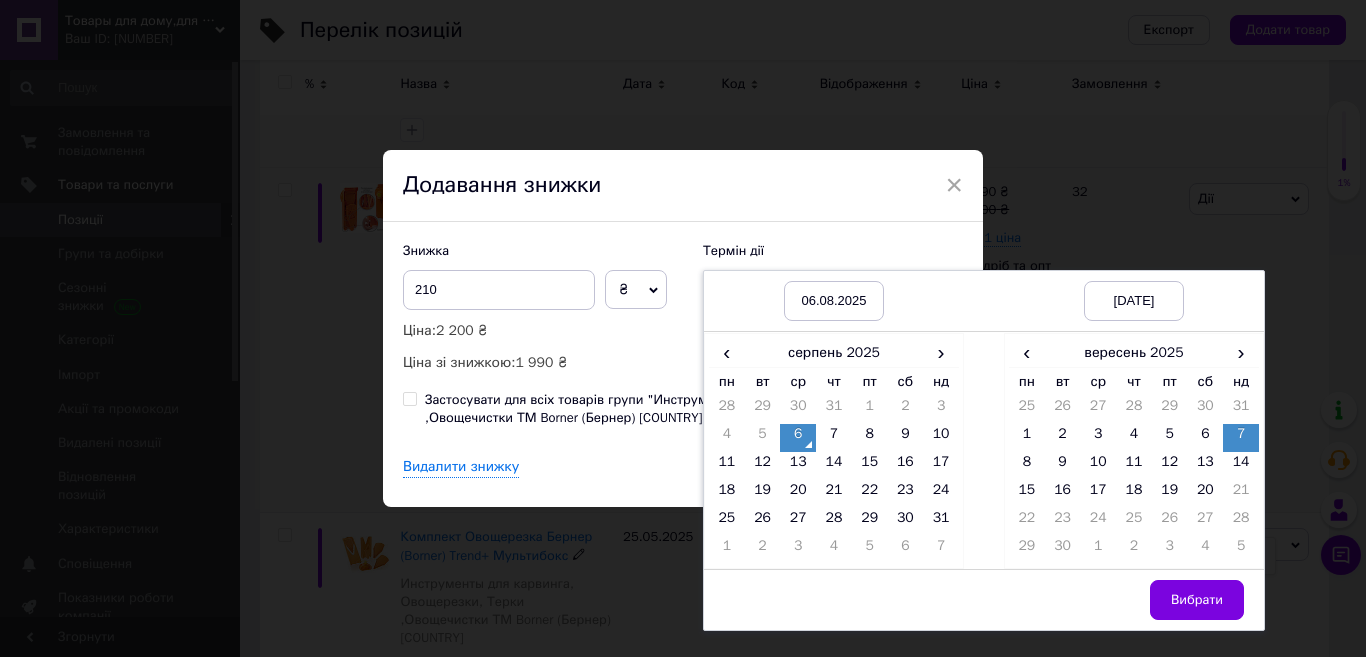 click on "× Додавання знижки Знижка 210 ₴ % Ціна:  2 200   ₴ Ціна зі знижкою:  1 990   ₴ Термін дії 06.08.2025 07.09.2025 06.08.2025 07.09.2025 ‹ серпень 2025 › пн вт ср чт пт сб нд 28 29 30 31 1 2 3 4 5 6 7 8 9 10 11 12 13 14 15 16 17 18 19 20 21 22 23 24 25 26 27 28 29 30 31 1 2 3 4 5 6 7 ‹ вересень 2025 › пн вт ср чт пт сб нд 25 26 27 28 29 30 31 1 2 3 4 5 6 7 8 9 10 11 12 13 14 15 16 17 18 19 20 21 22 23 24 25 26 27 28 29 30 1 2 3 4 5 Вибрати Застосувати для всіх товарів групи "Инструменты для карвинга, Овощерезки, Терки ,Овощечистки  ТМ Borner (Бернер) [COUNTRY]" Видалити знижку   Скасувати   Зберегти" at bounding box center (683, 328) 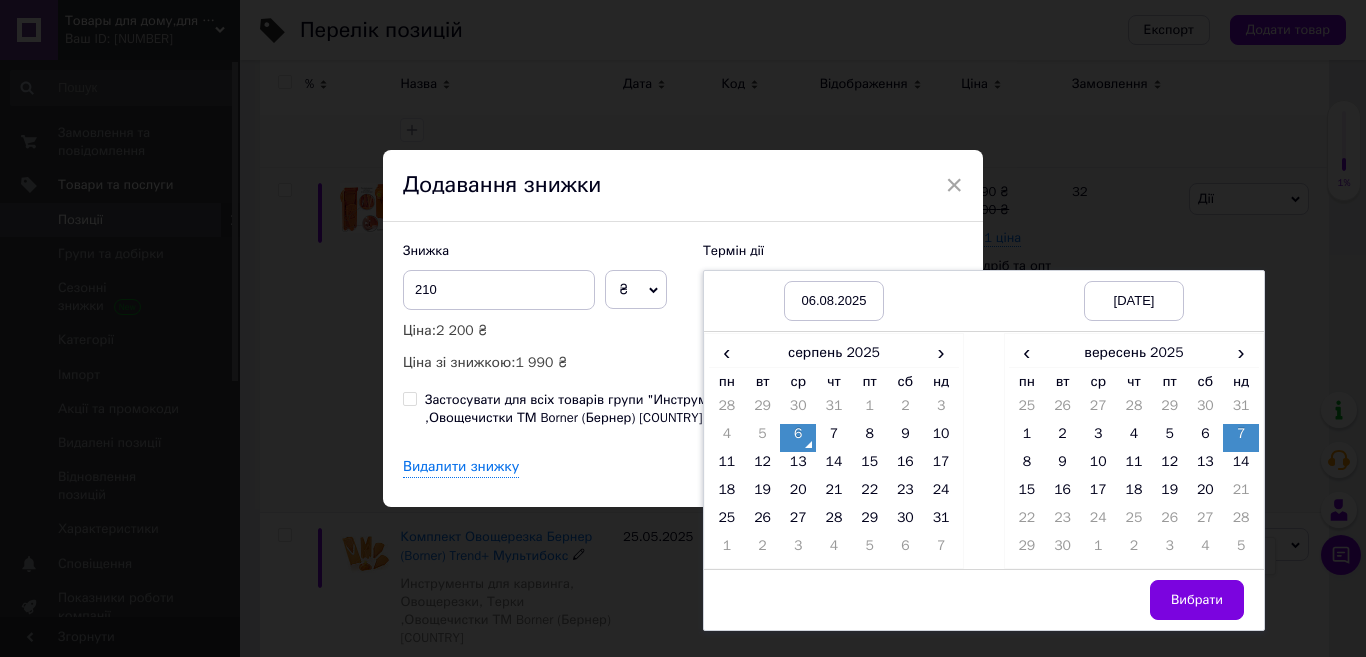 click on "В наявності Опубліковано" at bounding box center [886, 867] 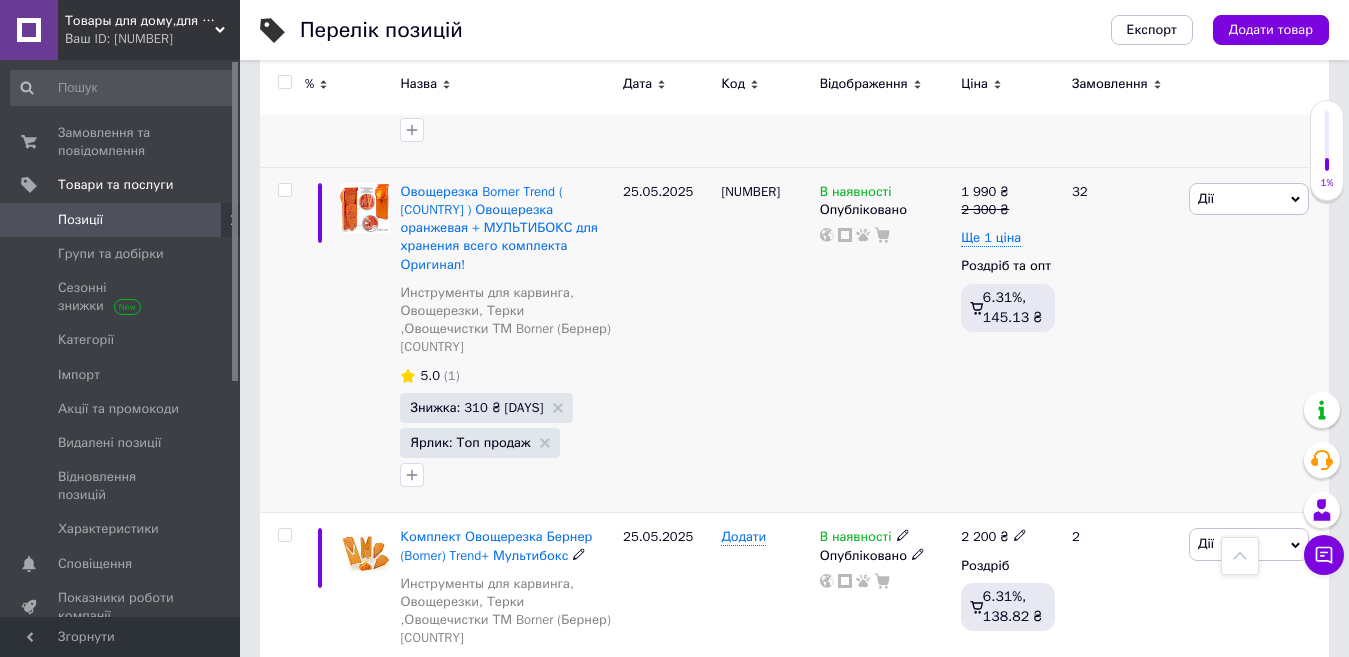 scroll, scrollTop: 0, scrollLeft: 90, axis: horizontal 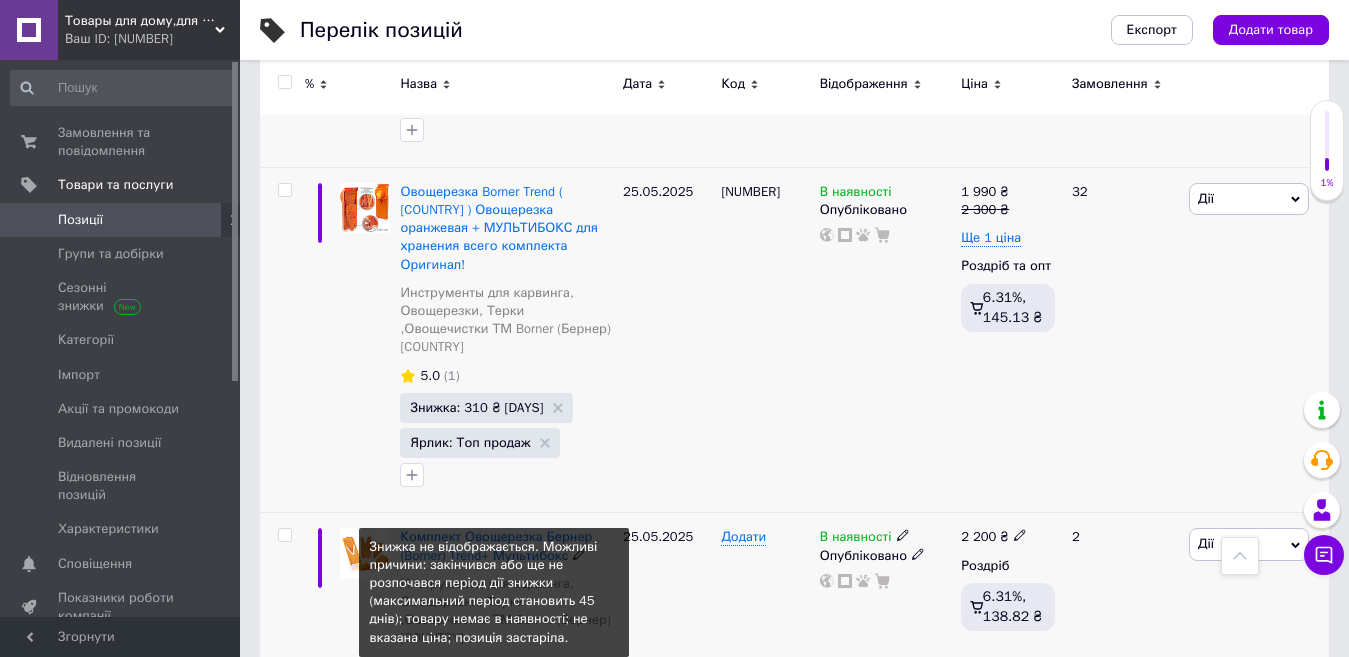 click on "Знижка: 210 ₴ Не відображається" at bounding box center [494, 677] 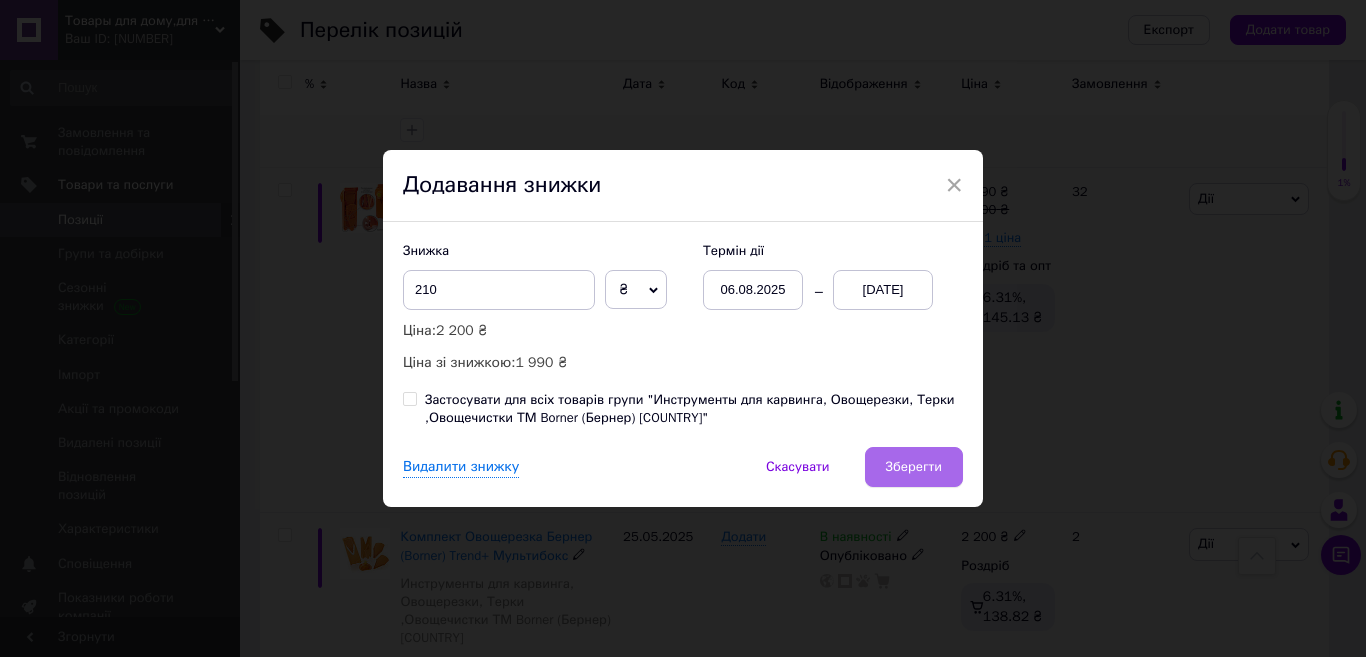 click on "Зберегти" at bounding box center (914, 467) 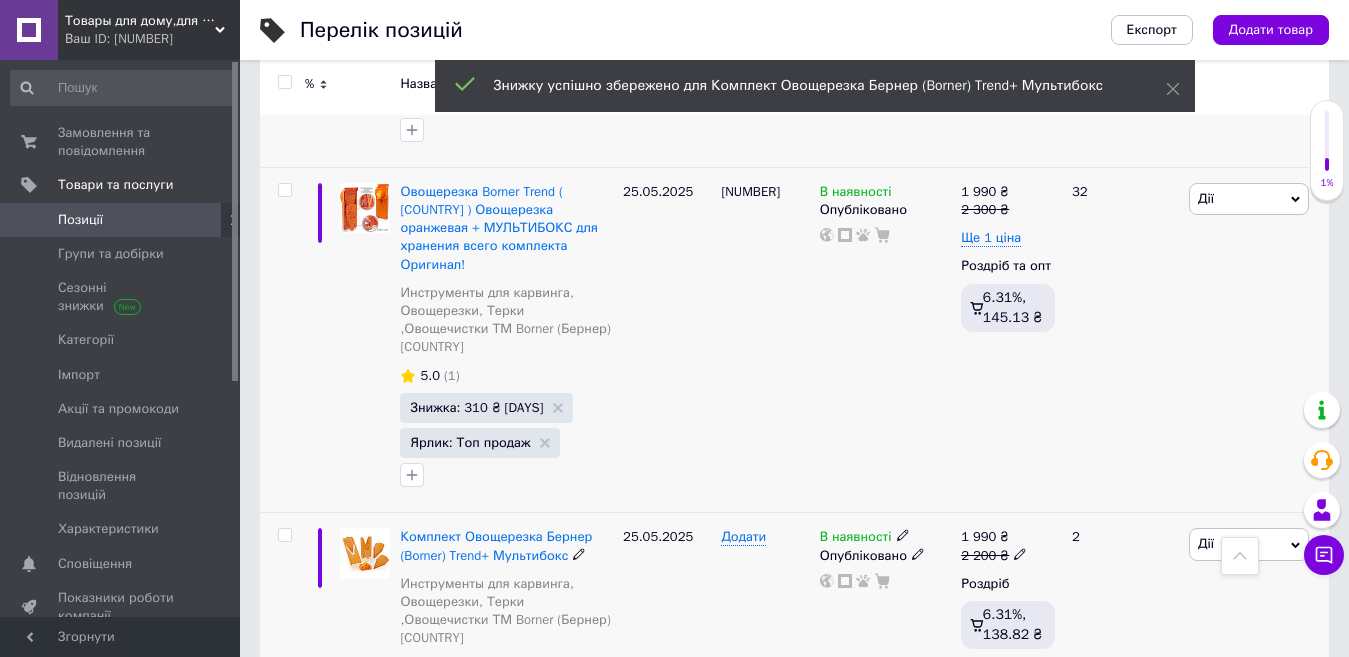 scroll, scrollTop: 0, scrollLeft: 90, axis: horizontal 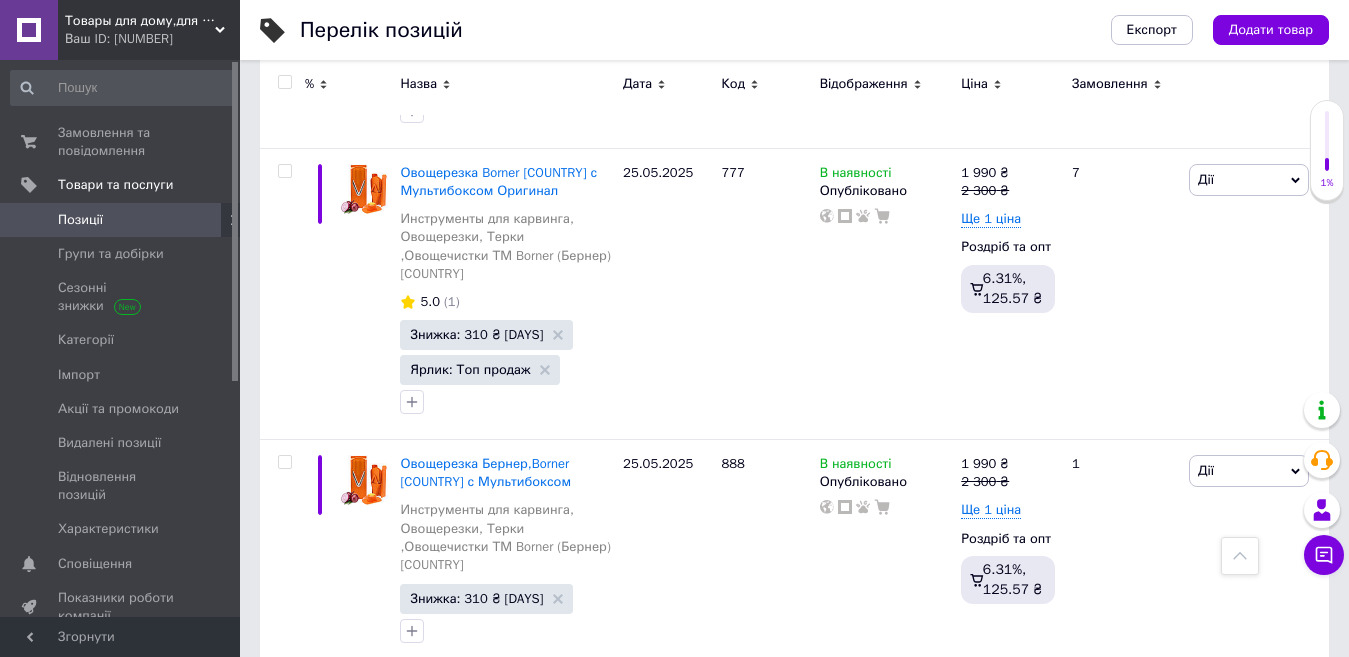 click on "Знижка: 60 ₴ Не відображається" at bounding box center (494, 814) 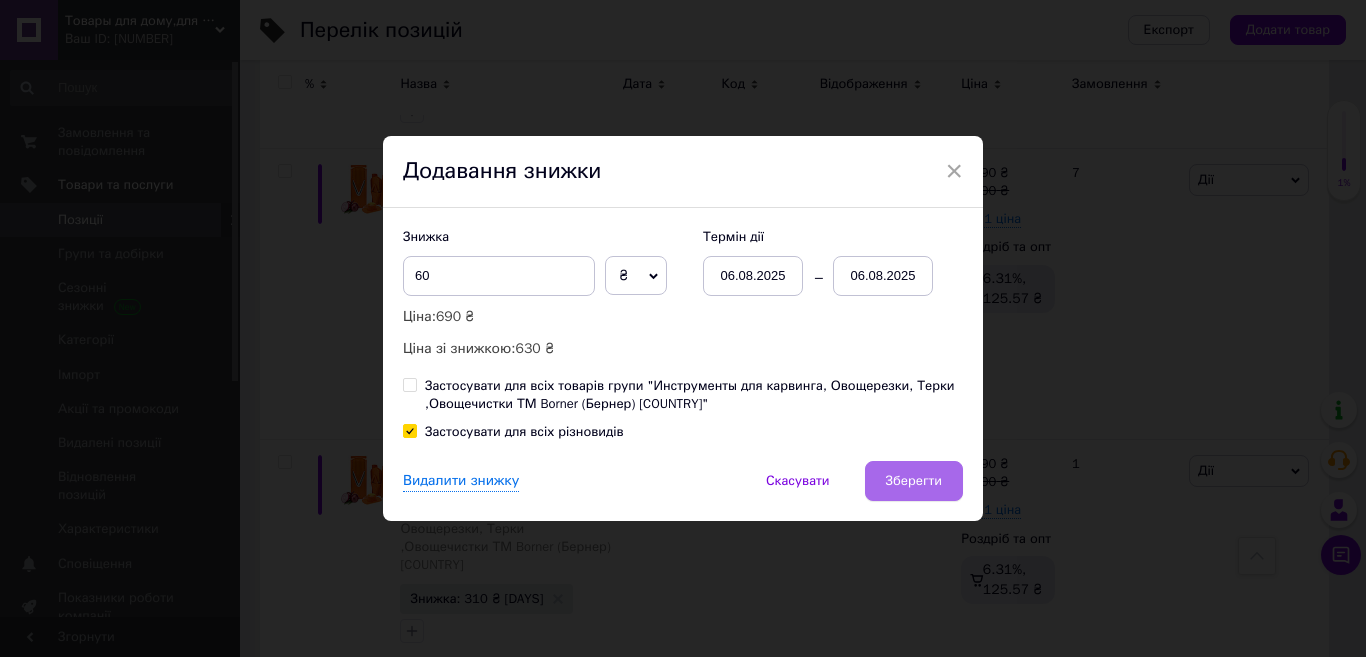 click on "Зберегти" at bounding box center (914, 481) 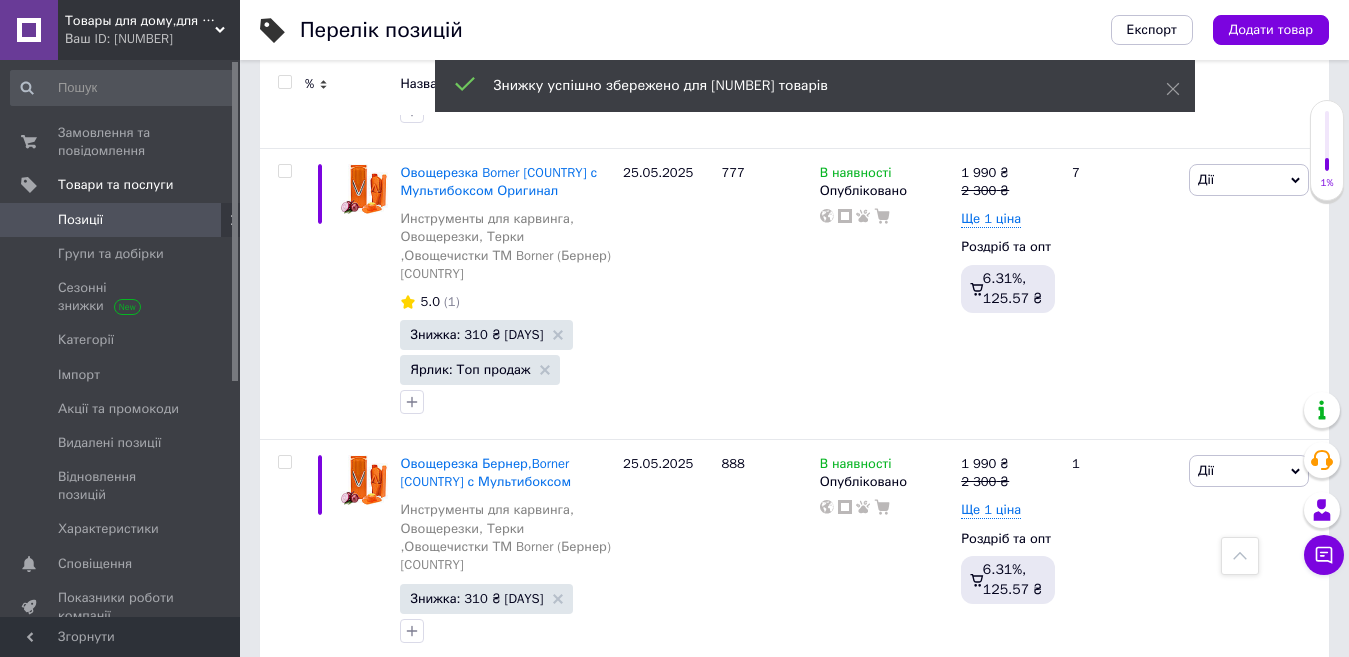scroll, scrollTop: 0, scrollLeft: 90, axis: horizontal 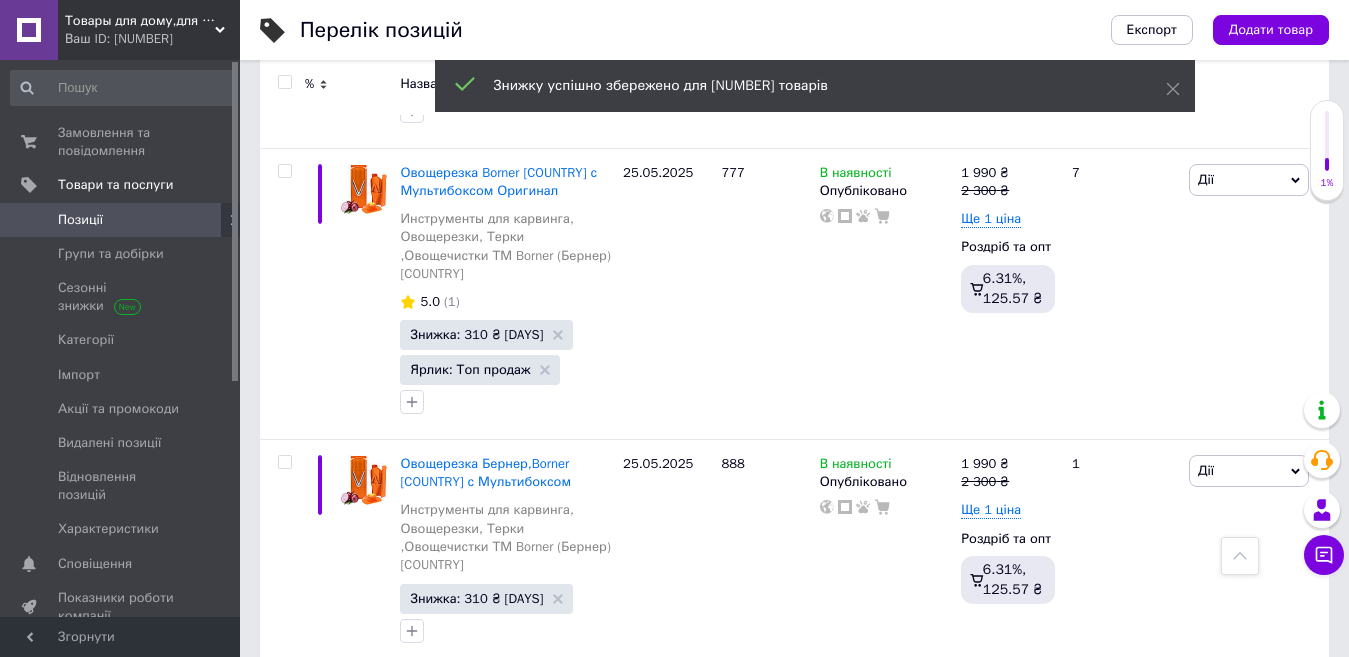 click on "Знижка: 60 ₴ 1 день" at bounding box center (473, 809) 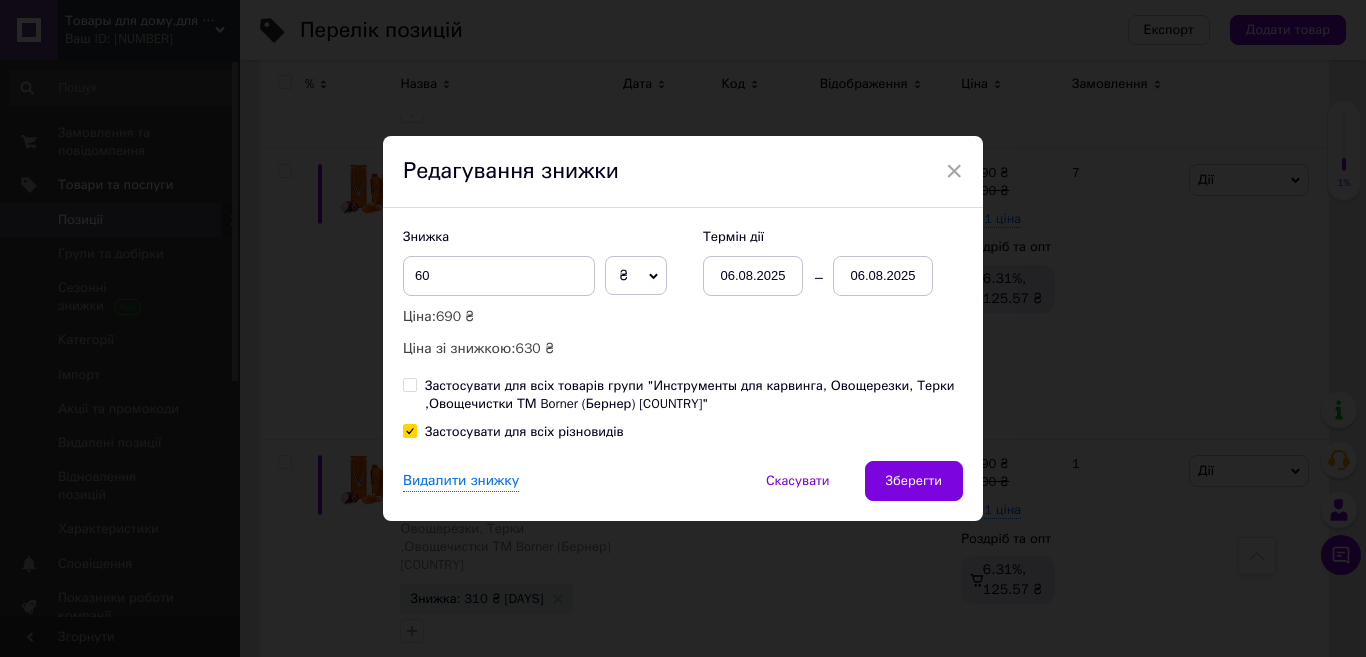 click on "06.08.2025" at bounding box center (883, 276) 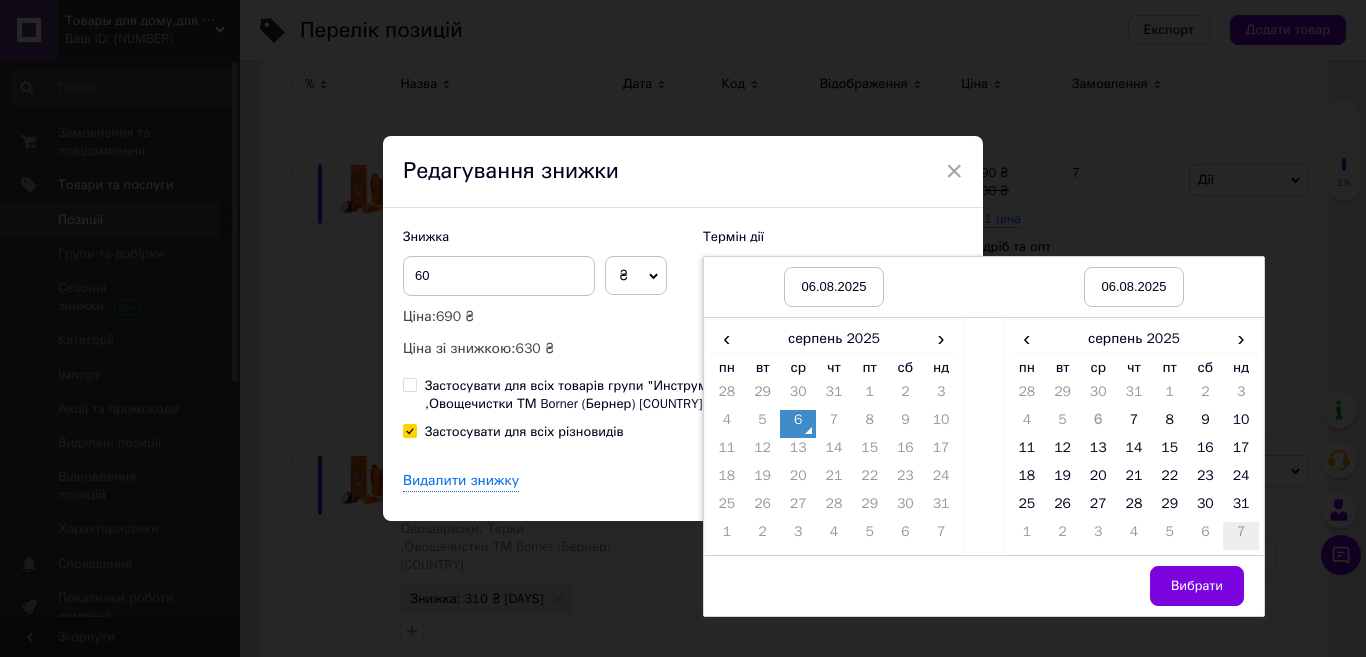 click on "7" at bounding box center [1241, 536] 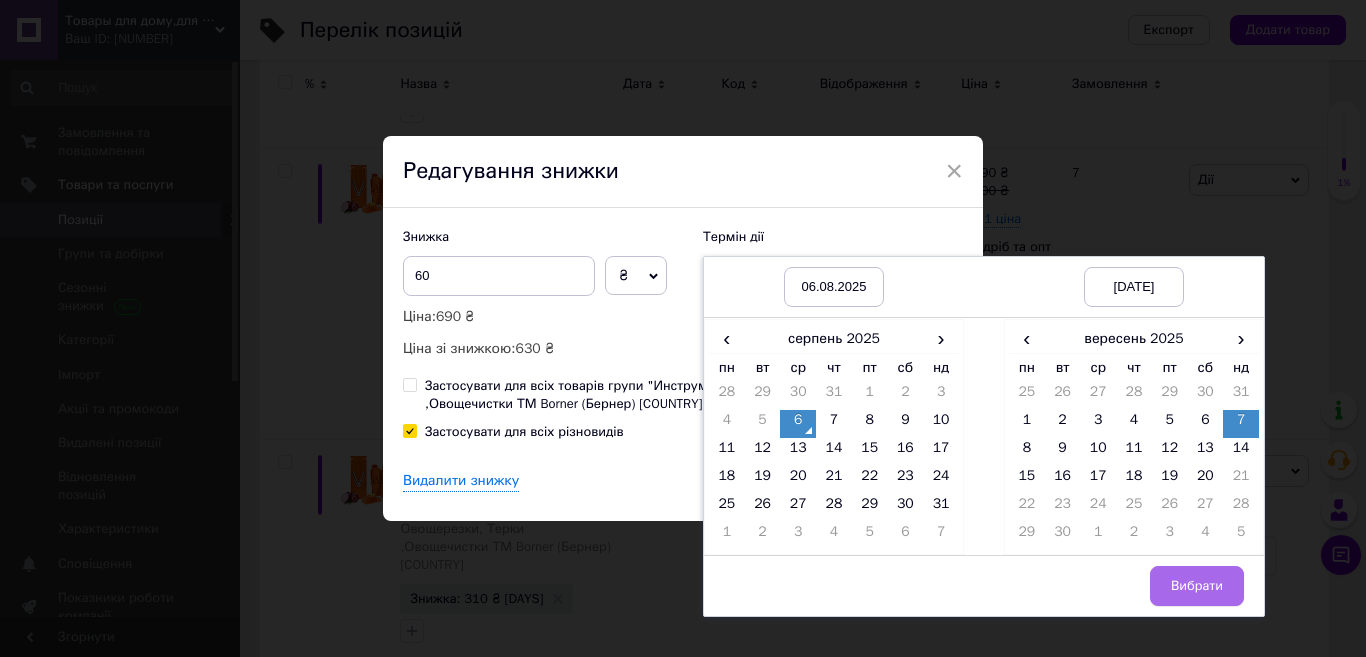 click on "Вибрати" at bounding box center [1197, 586] 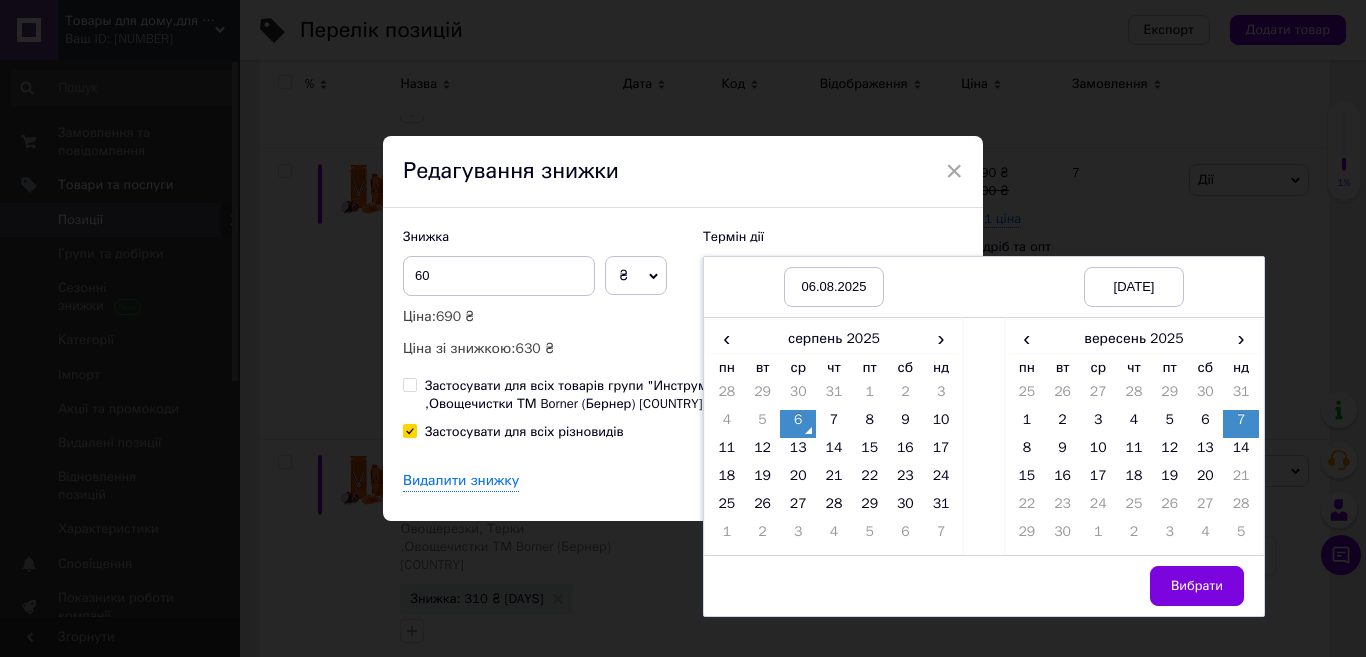 click on "× Редагування знижки Знижка 60 ₴ % Ціна: 690 ₴ Ціна зі знижкою: 630 ₴ Термін дії [DATE] [DATE] [DATE] [DATE] ‹ серпень [YEAR] › пн вт ср чт пт сб нд 28 29 30 31 1 2 3 4 5 6 7 8 9 10 11 12 13 14 15 16 17 18 19 20 21 22 23 24 25 26 27 28 29 30 31 1 2 3 4 5 6 7 ‹ вересень [YEAR] › пн вт ср чт пт сб нд 25 26 27 28 29 30 31 1 2 3 4 5 6 7 8 9 10 11 12 13 14 15 16 17 18 19 20 21 22 23 24 25 26 27 28 29 30 1 2 3 4 5 Вибрати Застосувати для всіх товарів групи "Инструменты для карвинга, Овощерезки, Терки ,Овощечистки ТМ Borner (Бернер) [COUNTRY]" Застосувати для всіх різновидів Видалити знижку Скасувати Зберегти" at bounding box center (683, 328) 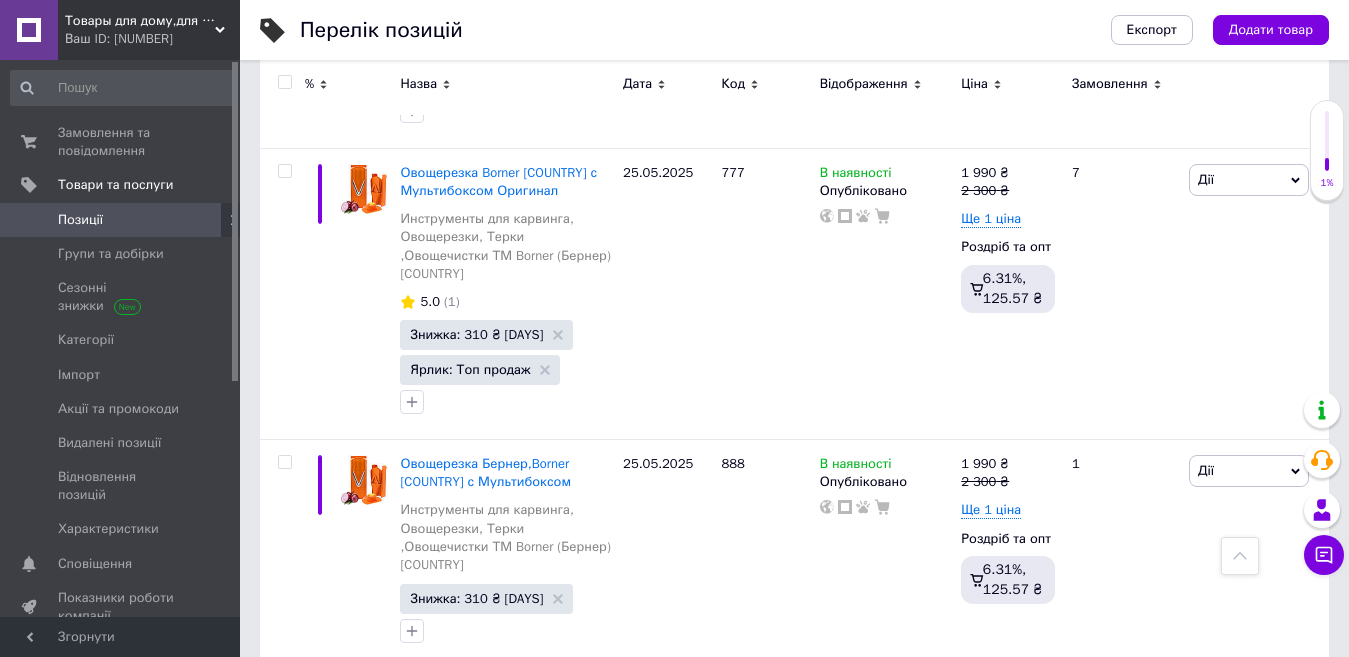 scroll, scrollTop: 0, scrollLeft: 90, axis: horizontal 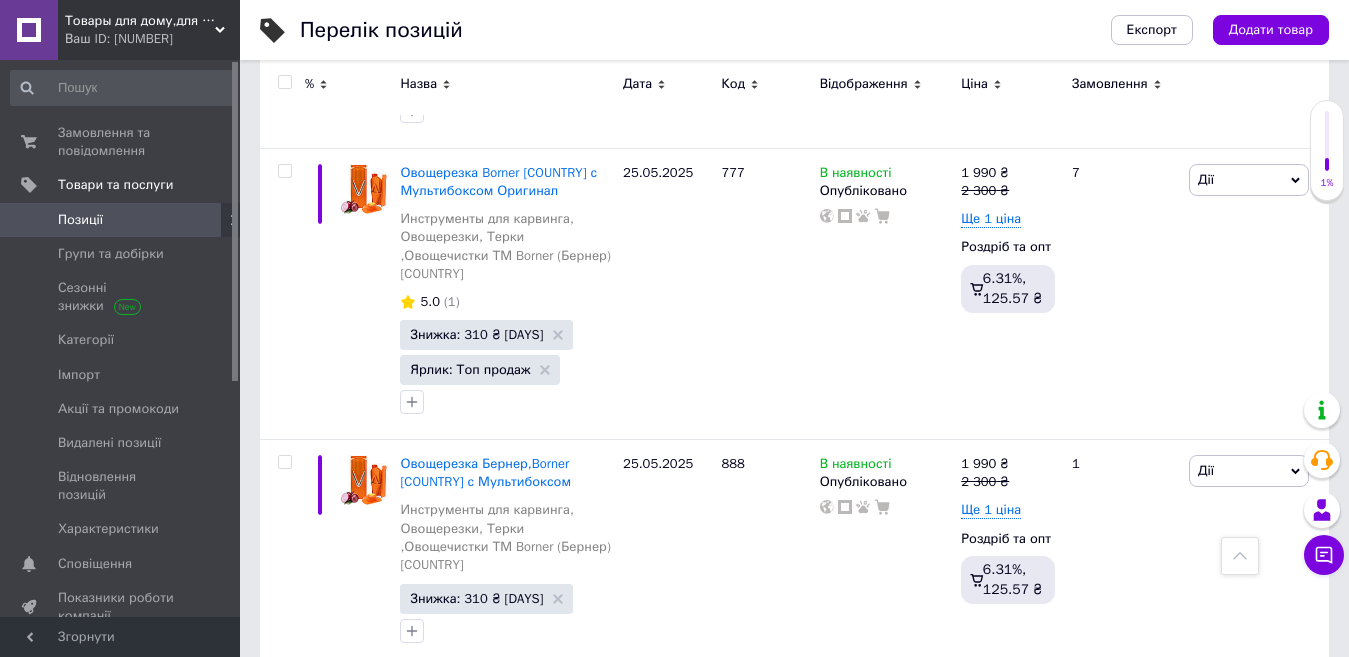 click on "Знижка: 60 ₴ 1 день" at bounding box center (473, 809) 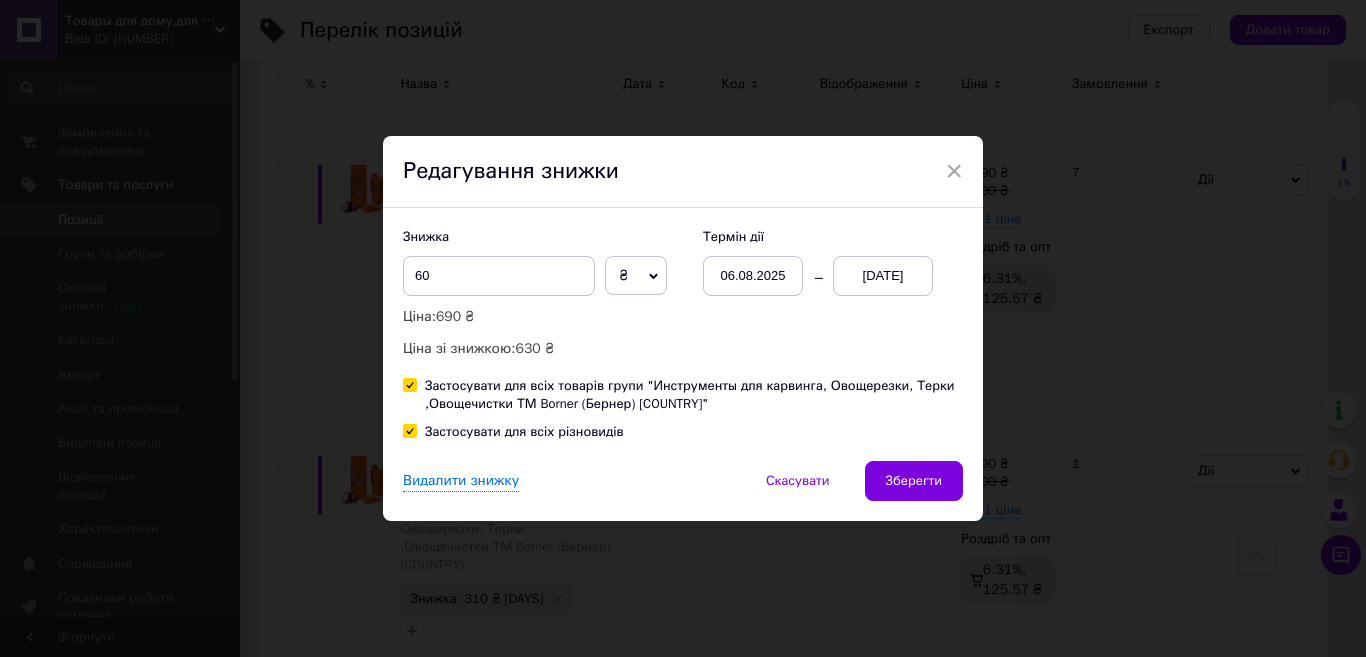 click on "Застосувати для всіх товарів групи "Инструменты для карвинга, Овощерезки, Терки ,Овощечистки ТМ Borner (Бернер) [COUNTRY]"" at bounding box center (409, 384) 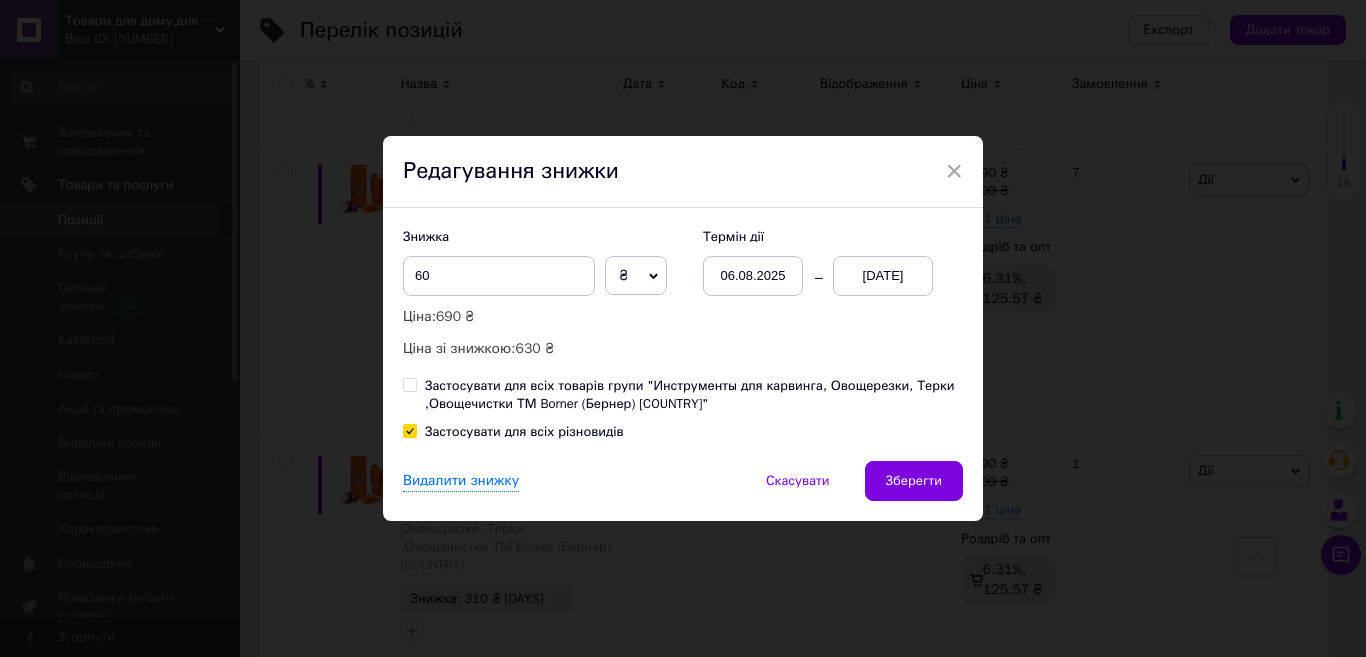 click on "Застосувати для всіх товарів групи "Инструменты для карвинга, Овощерезки, Терки ,Овощечистки ТМ Borner (Бернер) [COUNTRY]"" at bounding box center [409, 384] 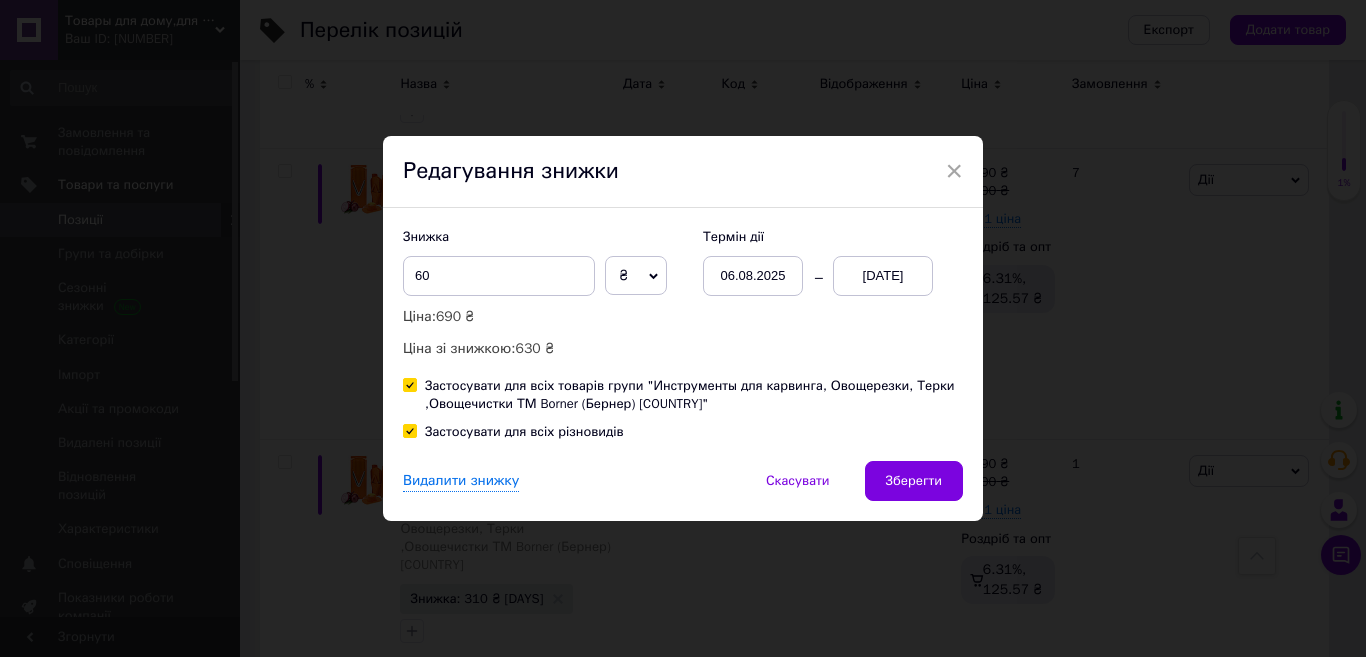 click on "Застосувати для всіх товарів групи "Инструменты для карвинга, Овощерезки, Терки ,Овощечистки ТМ Borner (Бернер) [COUNTRY]"" at bounding box center [409, 384] 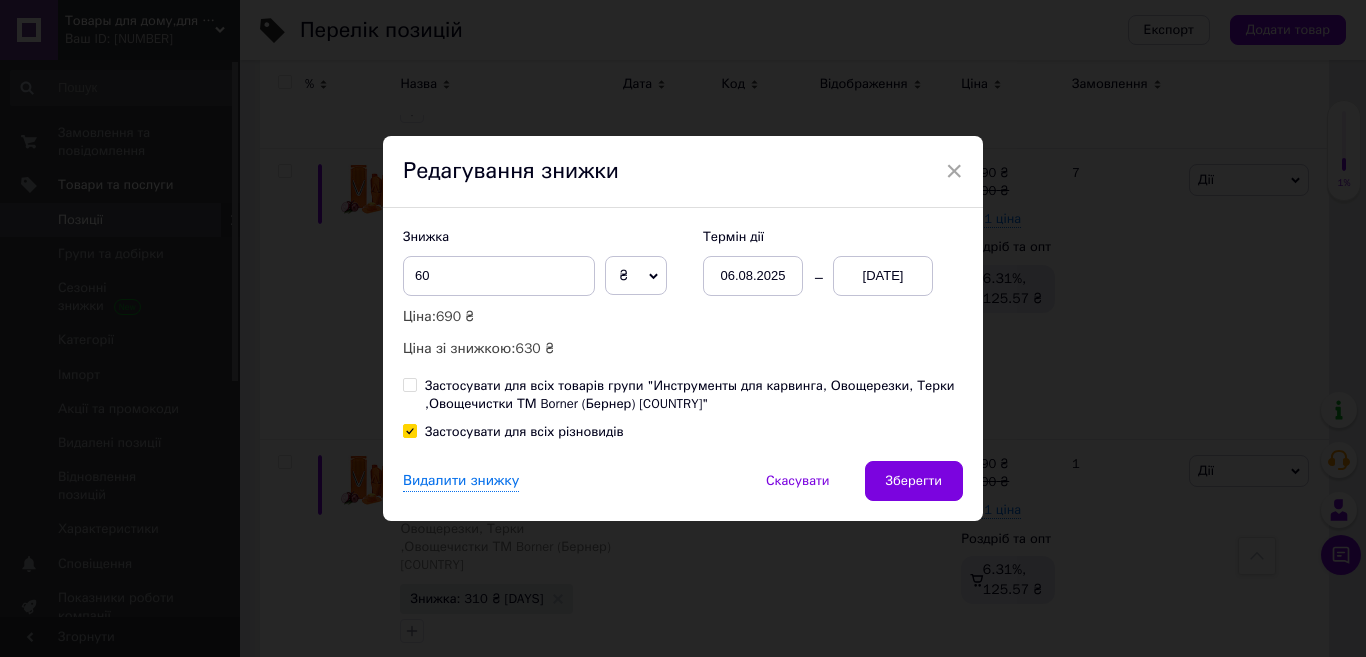 checkbox on "false" 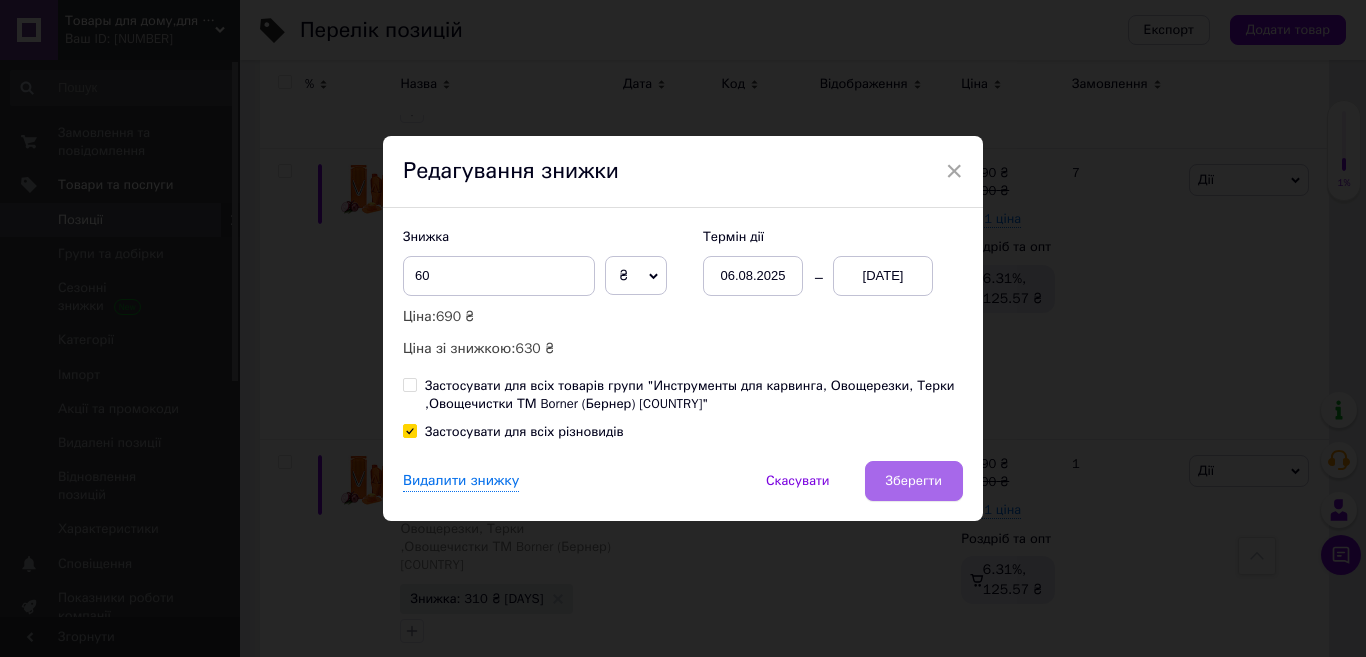 click on "Зберегти" at bounding box center [914, 481] 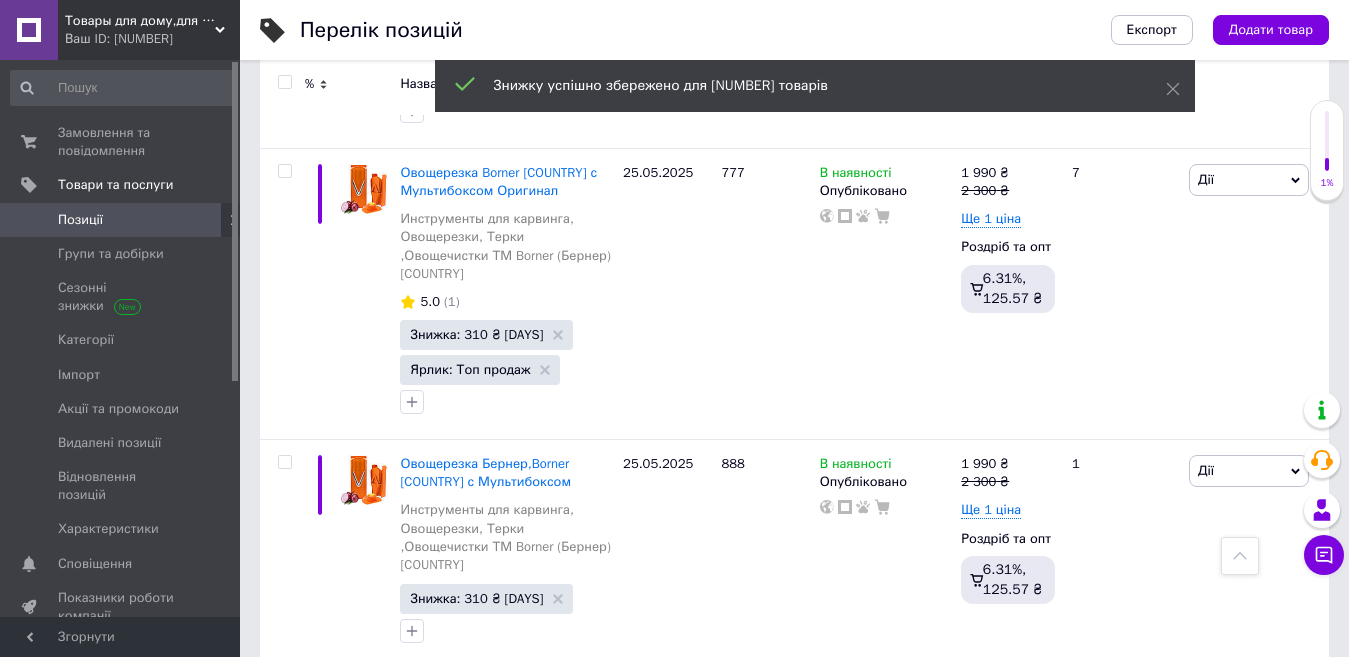 scroll, scrollTop: 0, scrollLeft: 90, axis: horizontal 